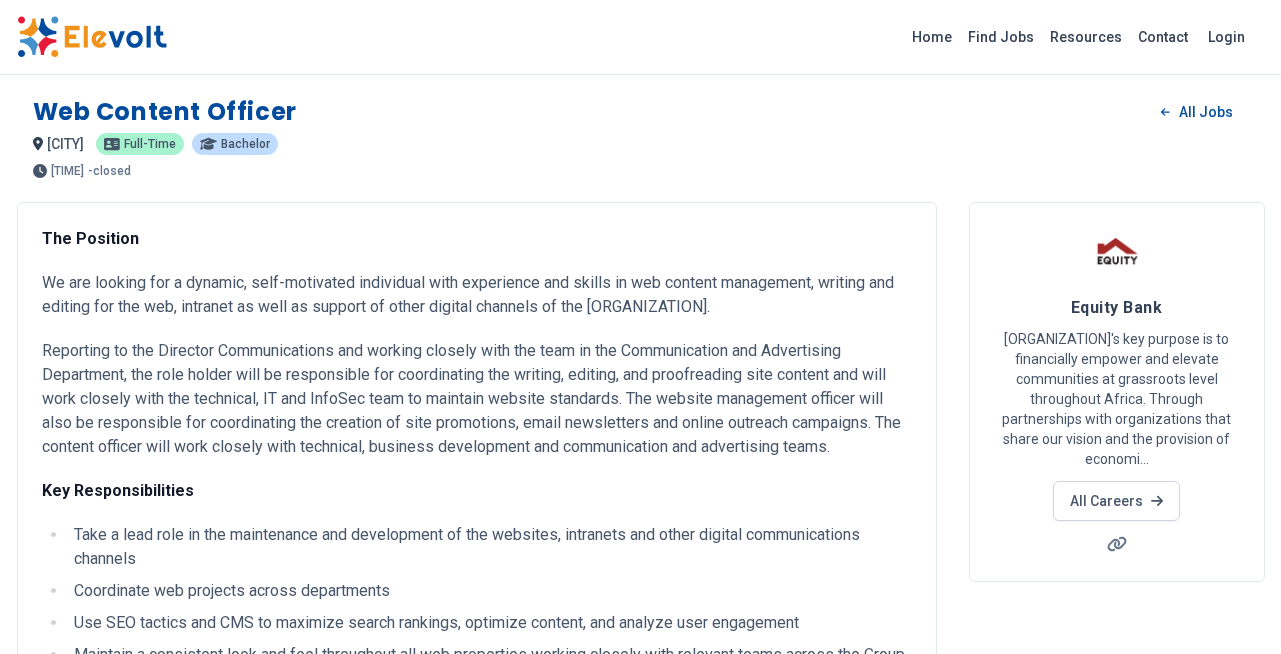 scroll, scrollTop: 0, scrollLeft: 0, axis: both 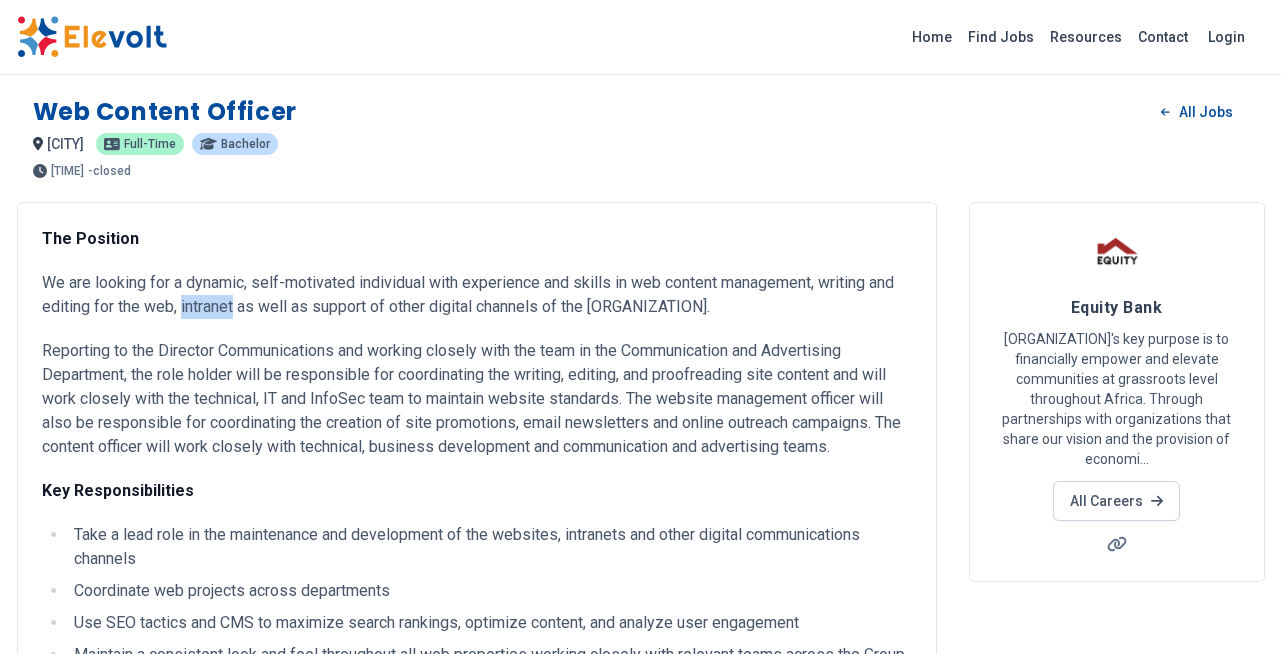 click on "We are looking for a dynamic, self-motivated individual with experience and skills in web content management, writing and editing for the web, intranet as well as support of other digital channels of the [ORGANIZATION]." at bounding box center [477, 295] 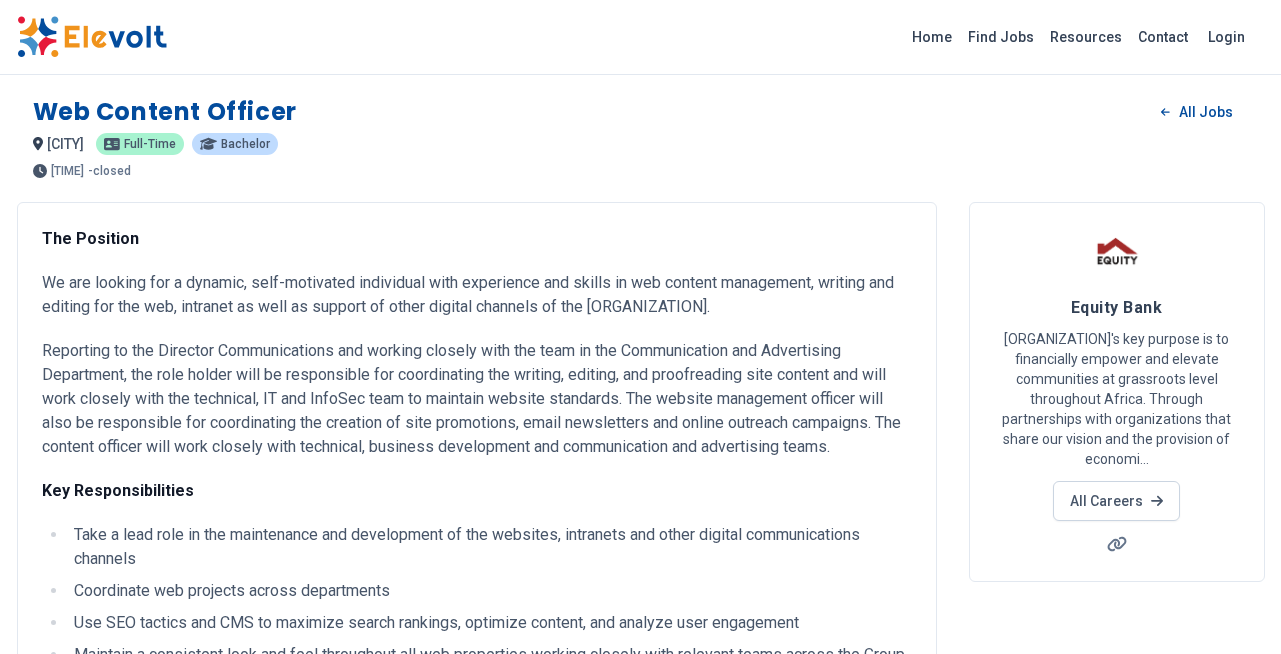 click on "We are looking for a dynamic, self-motivated individual with experience and skills in web content management, writing and editing for the web, intranet as well as support of other digital channels of the [ORGANIZATION]." at bounding box center (477, 295) 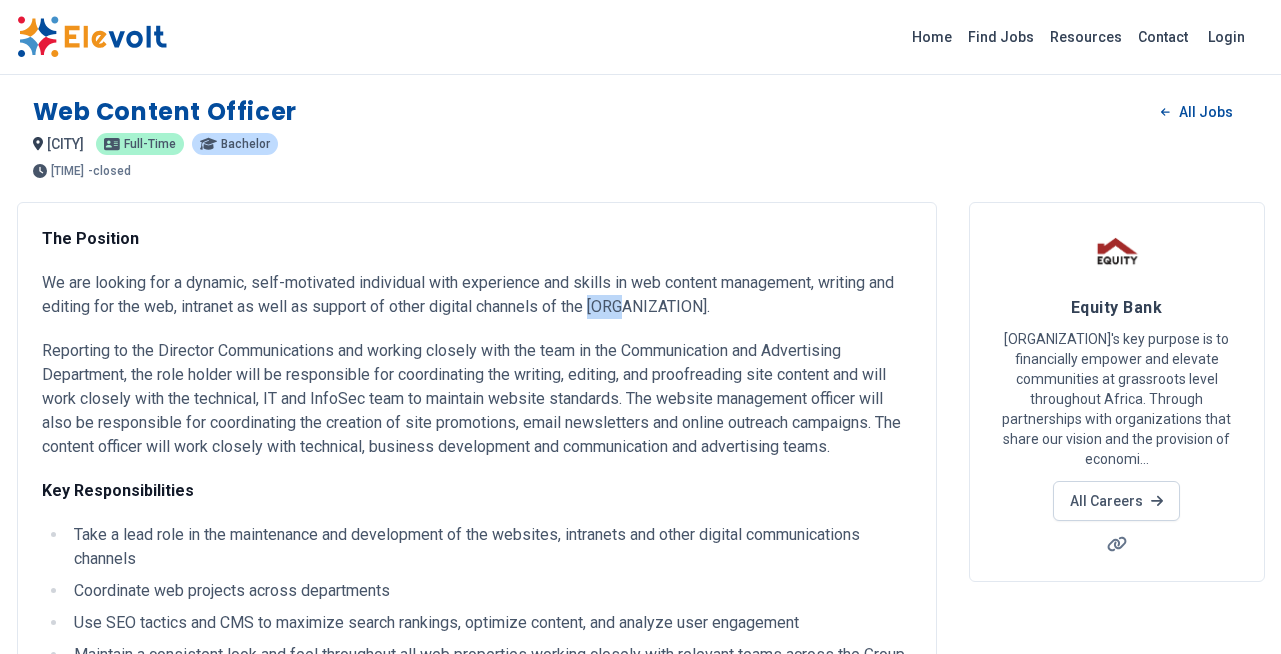 click on "We are looking for a dynamic, self-motivated individual with experience and skills in web content management, writing and editing for the web, intranet as well as support of other digital channels of the [ORGANIZATION]." at bounding box center (477, 295) 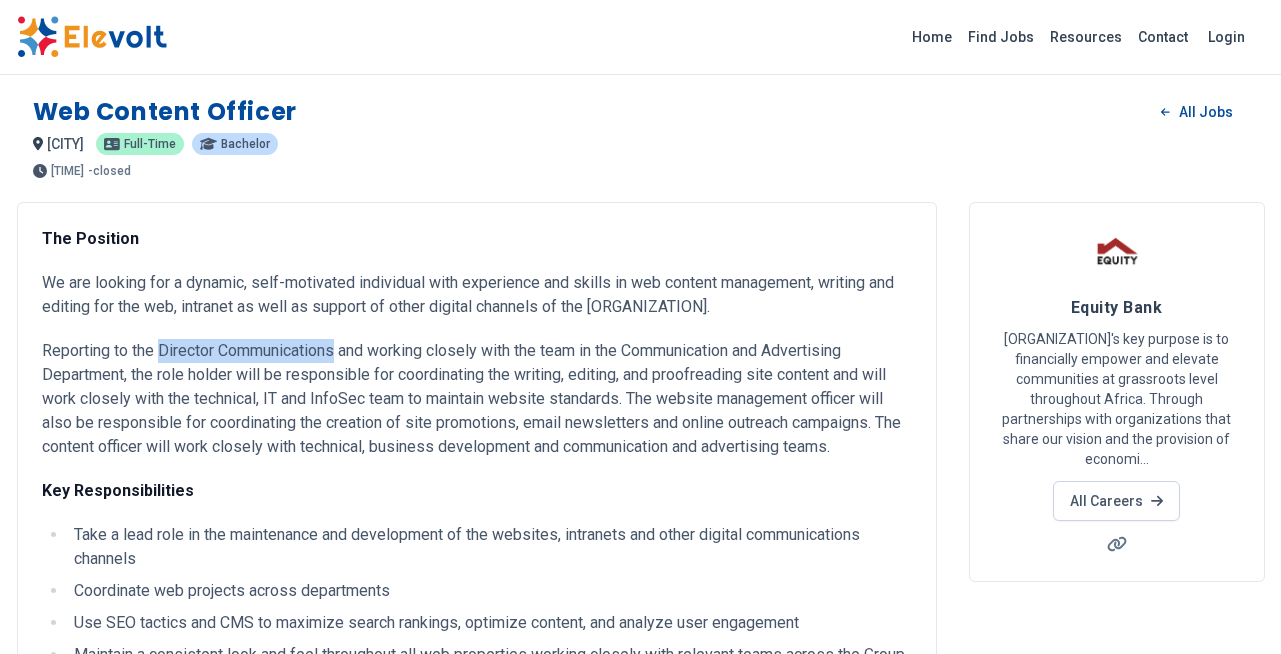 drag, startPoint x: 159, startPoint y: 351, endPoint x: 338, endPoint y: 355, distance: 179.0447 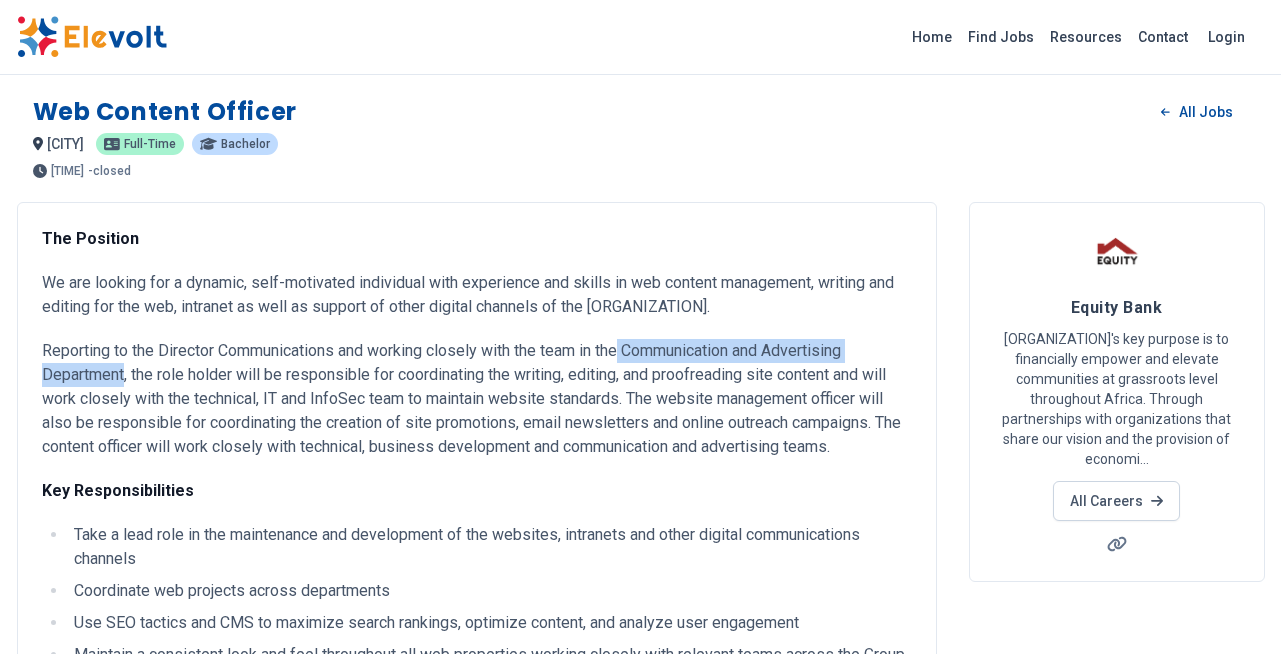 drag, startPoint x: 633, startPoint y: 353, endPoint x: 126, endPoint y: 377, distance: 507.56772 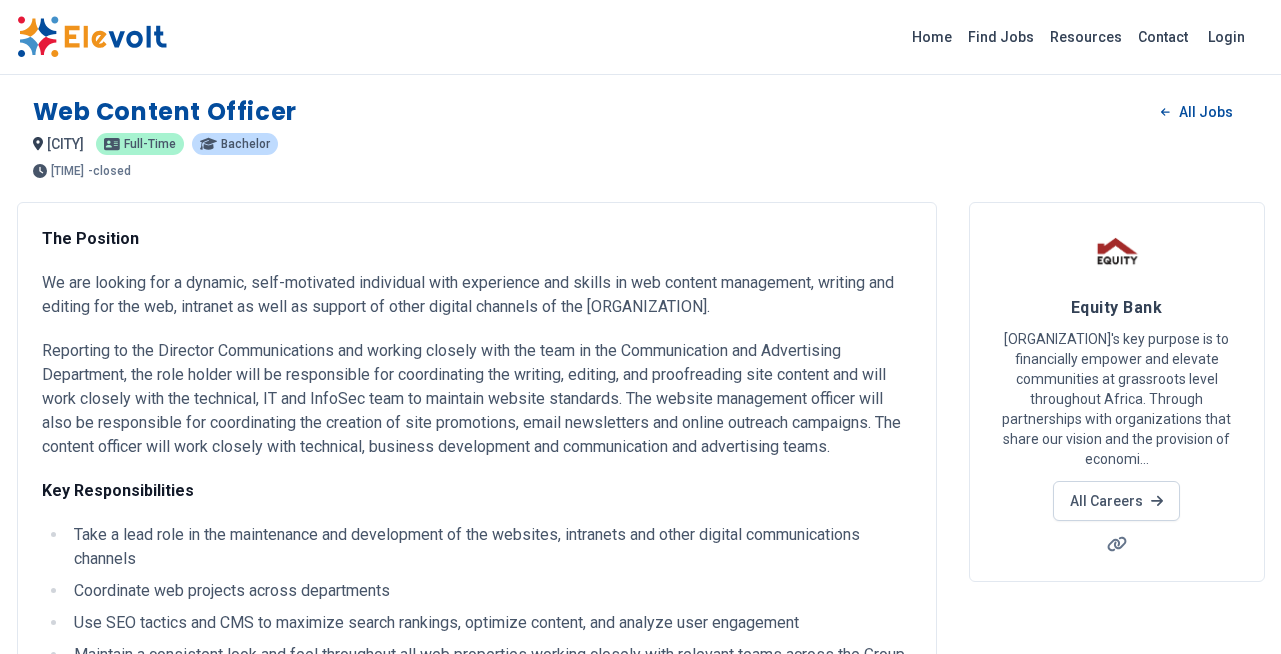 click on "Reporting to the Director Communications and working closely with the team in the Communication and Advertising Department, the role holder will be responsible for coordinating the writing, editing, and proofreading site content and will work closely with the technical, IT and InfoSec team to maintain website standards. The website management officer will also be responsible for coordinating the creation of site promotions, email newsletters and online outreach campaigns. The content officer will work closely with technical, business development and communication and advertising teams." at bounding box center [477, 399] 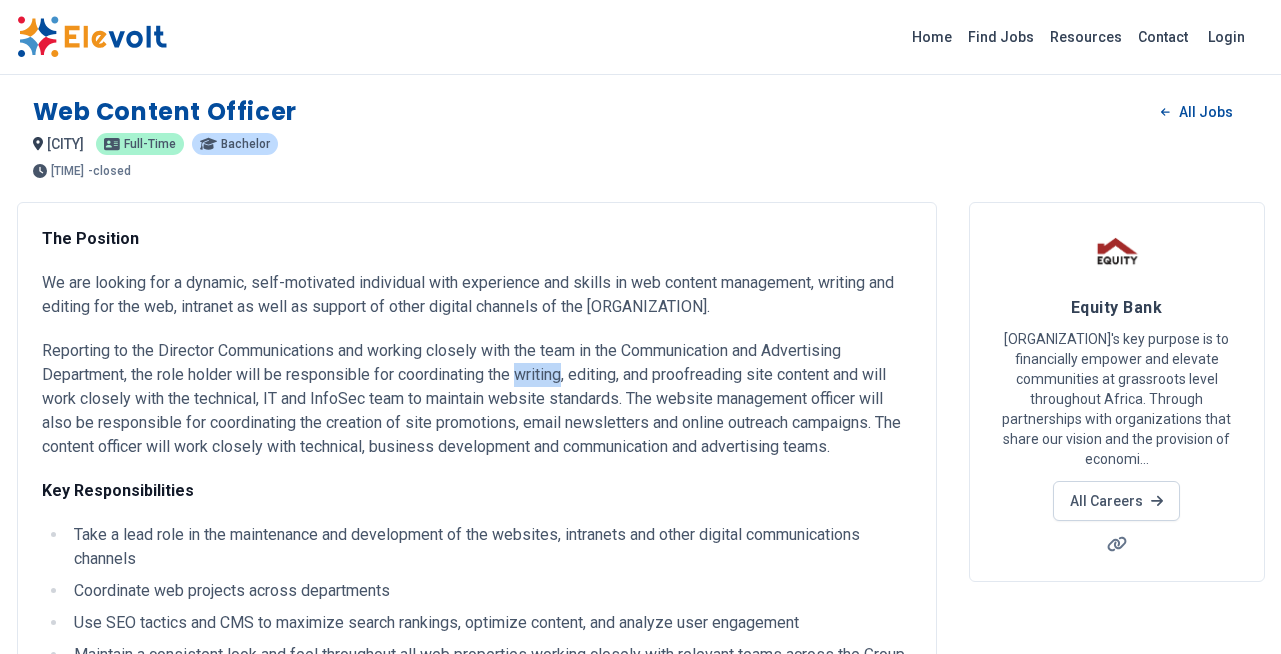 click on "Reporting to the Director Communications and working closely with the team in the Communication and Advertising Department, the role holder will be responsible for coordinating the writing, editing, and proofreading site content and will work closely with the technical, IT and InfoSec team to maintain website standards. The website management officer will also be responsible for coordinating the creation of site promotions, email newsletters and online outreach campaigns. The content officer will work closely with technical, business development and communication and advertising teams." at bounding box center (477, 399) 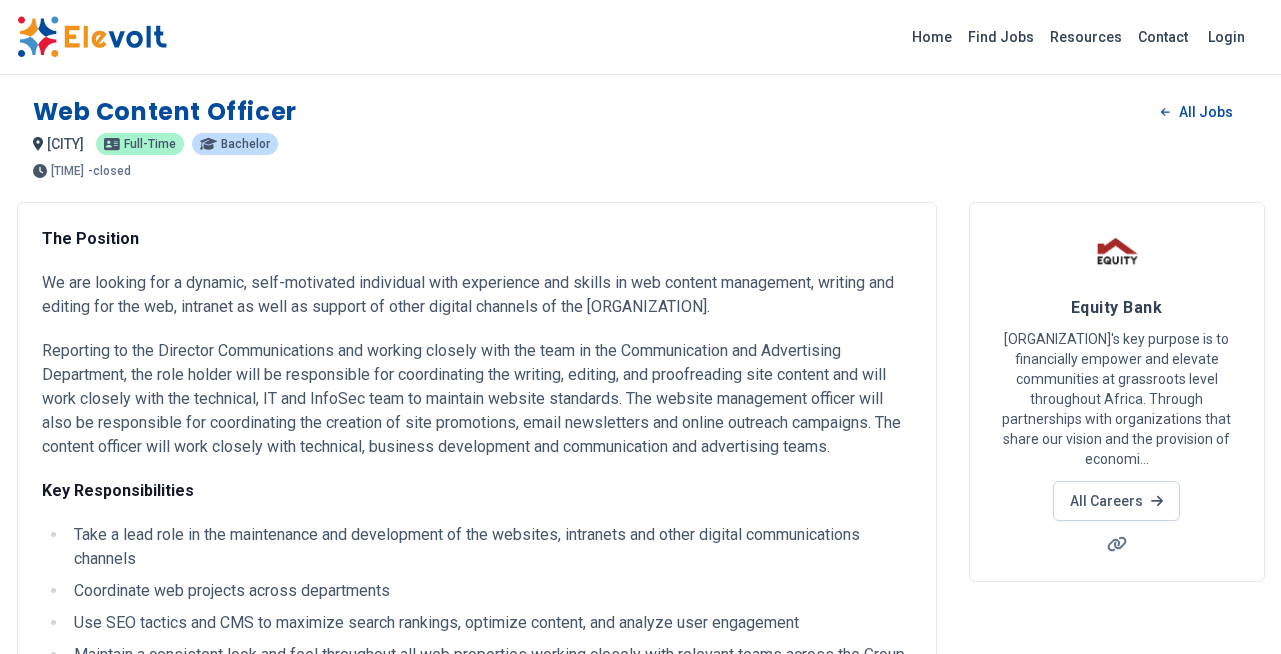 click on "Reporting to the Director Communications and working closely with the team in the Communication and Advertising Department, the role holder will be responsible for coordinating the writing, editing, and proofreading site content and will work closely with the technical, IT and InfoSec team to maintain website standards. The website management officer will also be responsible for coordinating the creation of site promotions, email newsletters and online outreach campaigns. The content officer will work closely with technical, business development and communication and advertising teams." at bounding box center [477, 399] 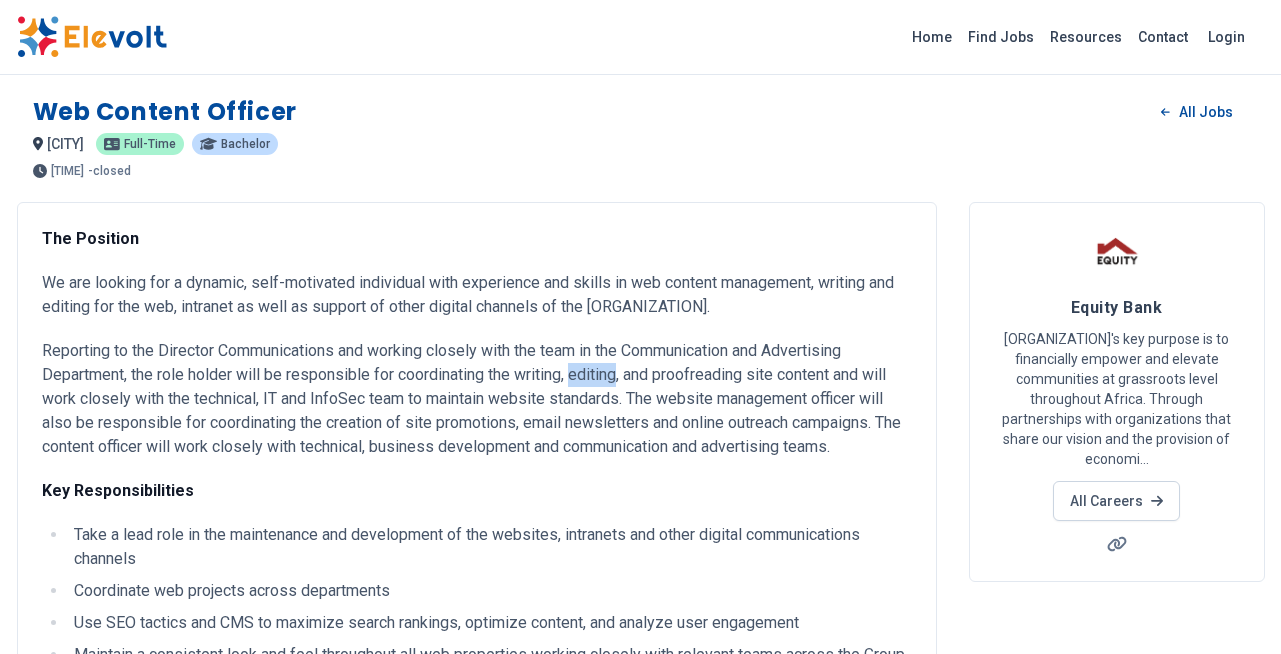 click on "Reporting to the Director Communications and working closely with the team in the Communication and Advertising Department, the role holder will be responsible for coordinating the writing, editing, and proofreading site content and will work closely with the technical, IT and InfoSec team to maintain website standards. The website management officer will also be responsible for coordinating the creation of site promotions, email newsletters and online outreach campaigns. The content officer will work closely with technical, business development and communication and advertising teams." at bounding box center (477, 399) 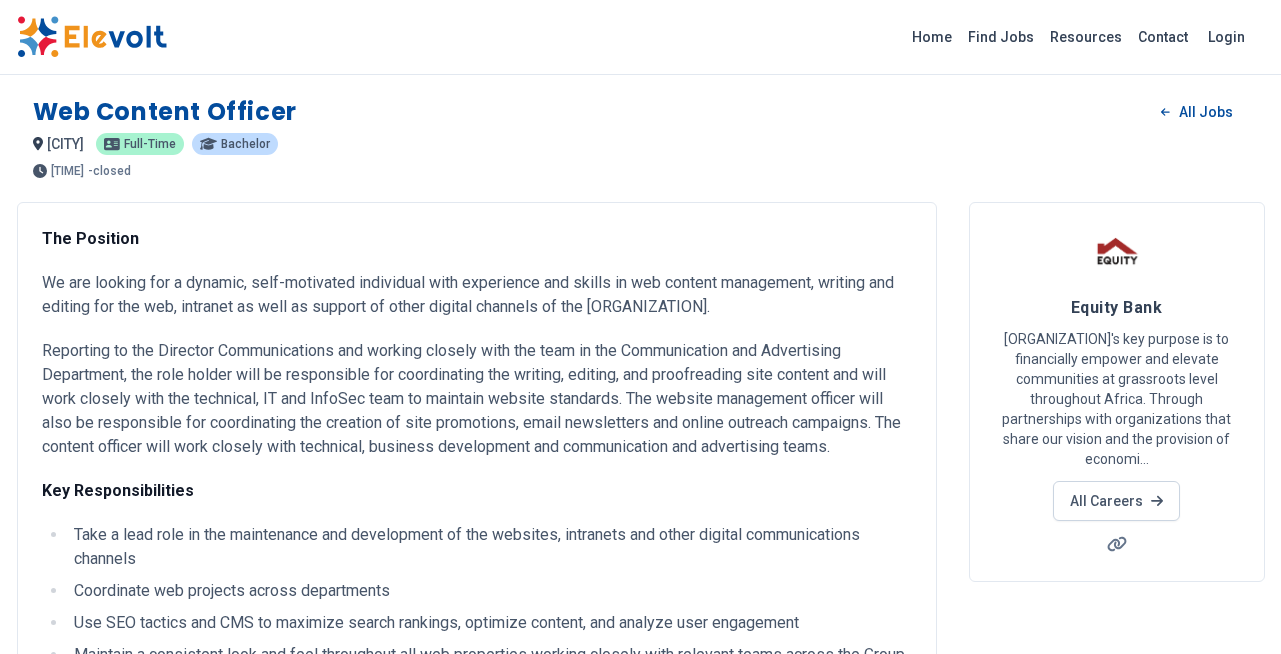 click on "Reporting to the Director Communications and working closely with the team in the Communication and Advertising Department, the role holder will be responsible for coordinating the writing, editing, and proofreading site content and will work closely with the technical, IT and InfoSec team to maintain website standards. The website management officer will also be responsible for coordinating the creation of site promotions, email newsletters and online outreach campaigns. The content officer will work closely with technical, business development and communication and advertising teams." at bounding box center [477, 399] 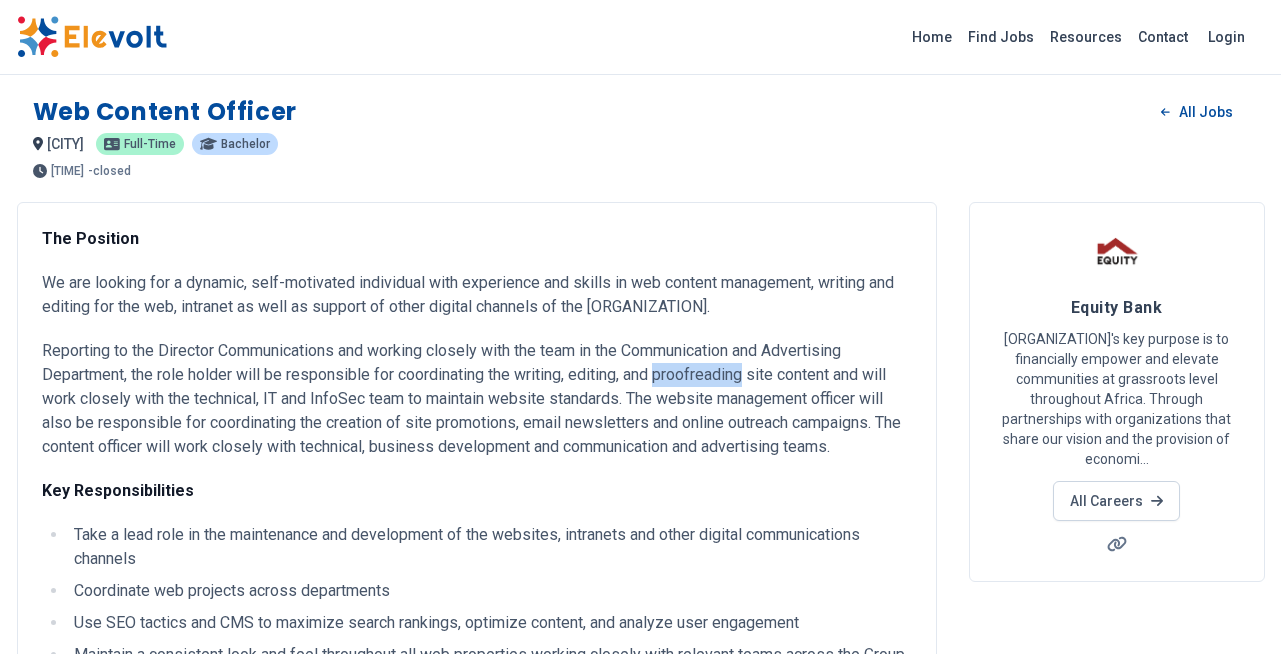 click on "Reporting to the Director Communications and working closely with the team in the Communication and Advertising Department, the role holder will be responsible for coordinating the writing, editing, and proofreading site content and will work closely with the technical, IT and InfoSec team to maintain website standards. The website management officer will also be responsible for coordinating the creation of site promotions, email newsletters and online outreach campaigns. The content officer will work closely with technical, business development and communication and advertising teams." at bounding box center (477, 399) 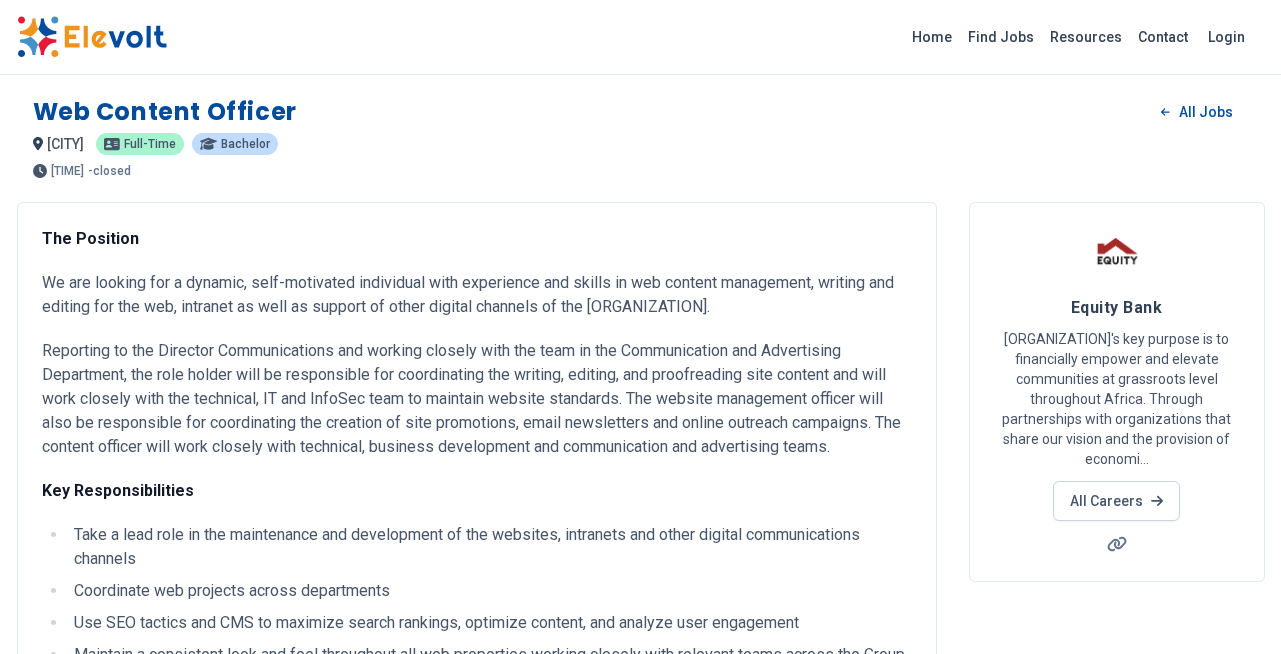 click on "Reporting to the Director Communications and working closely with the team in the Communication and Advertising Department, the role holder will be responsible for coordinating the writing, editing, and proofreading site content and will work closely with the technical, IT and InfoSec team to maintain website standards. The website management officer will also be responsible for coordinating the creation of site promotions, email newsletters and online outreach campaigns. The content officer will work closely with technical, business development and communication and advertising teams." at bounding box center [477, 399] 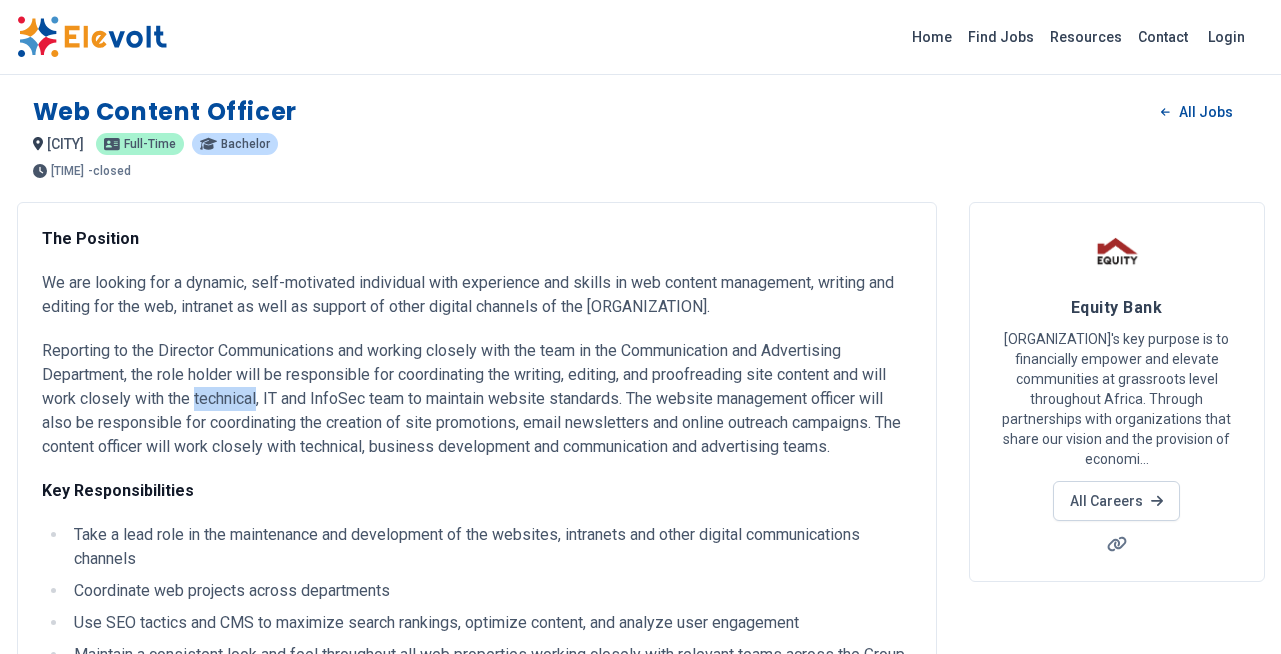 click on "Reporting to the Director Communications and working closely with the team in the Communication and Advertising Department, the role holder will be responsible for coordinating the writing, editing, and proofreading site content and will work closely with the technical, IT and InfoSec team to maintain website standards. The website management officer will also be responsible for coordinating the creation of site promotions, email newsletters and online outreach campaigns. The content officer will work closely with technical, business development and communication and advertising teams." at bounding box center [477, 399] 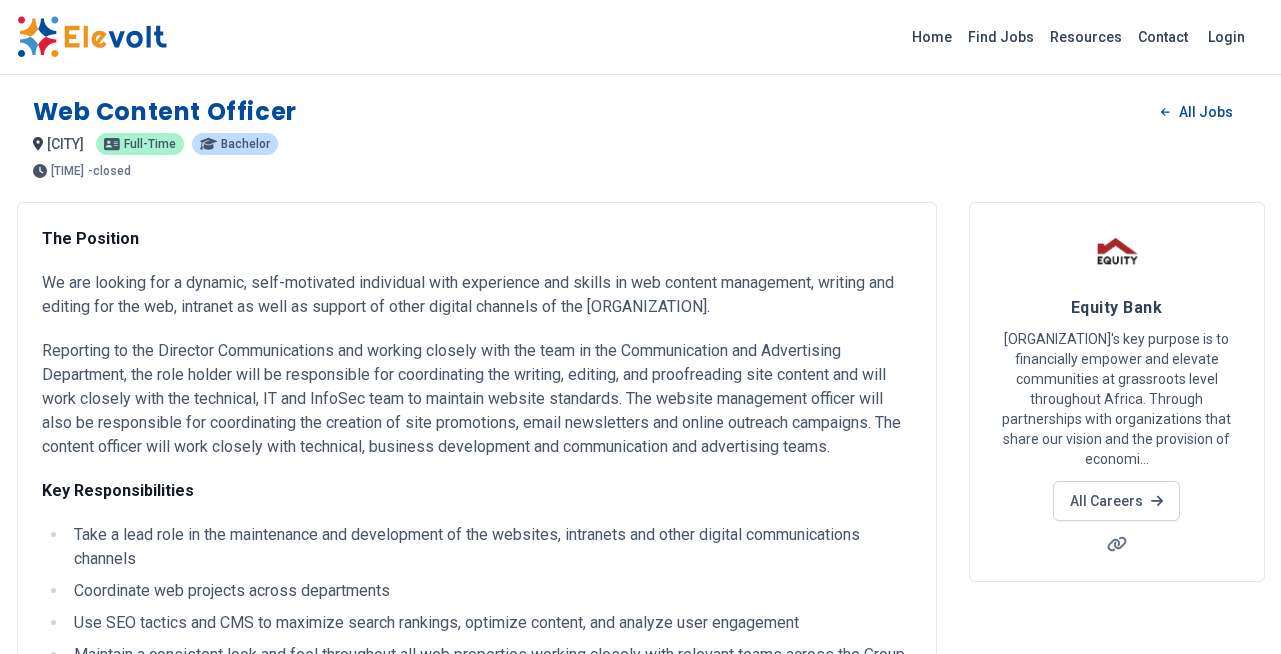 click on "Reporting to the Director Communications and working closely with the team in the Communication and Advertising Department, the role holder will be responsible for coordinating the writing, editing, and proofreading site content and will work closely with the technical, IT and InfoSec team to maintain website standards. The website management officer will also be responsible for coordinating the creation of site promotions, email newsletters and online outreach campaigns. The content officer will work closely with technical, business development and communication and advertising teams." at bounding box center [477, 399] 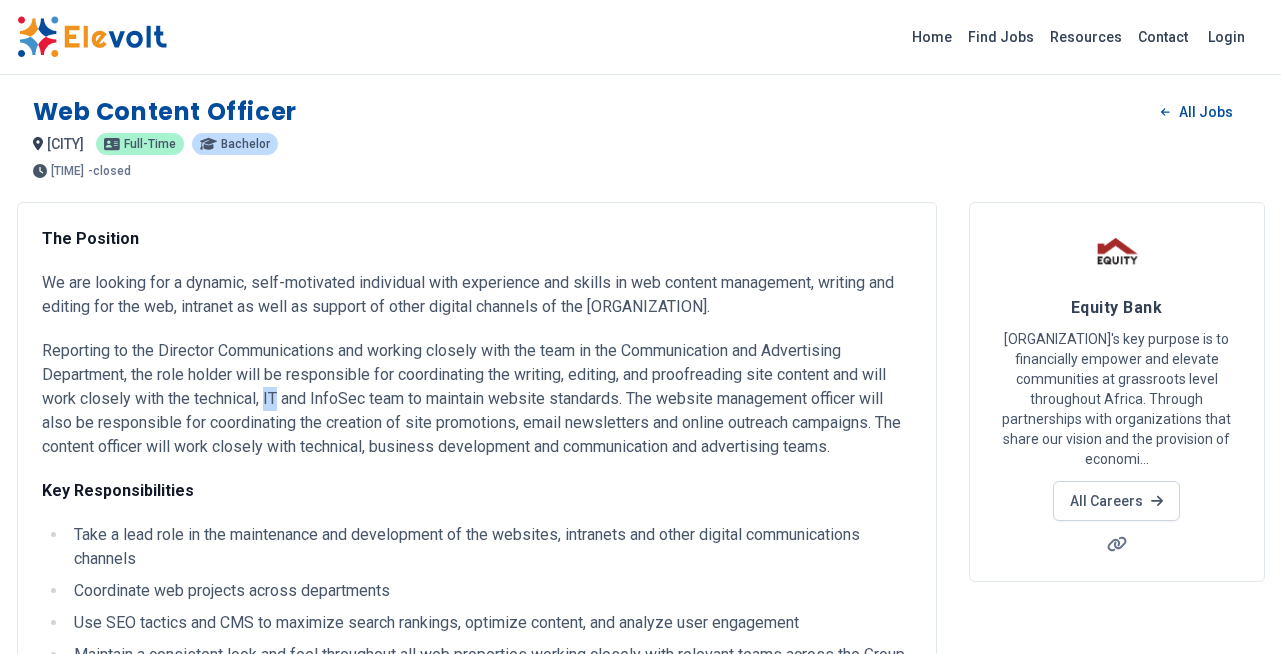 click on "Reporting to the Director Communications and working closely with the team in the Communication and Advertising Department, the role holder will be responsible for coordinating the writing, editing, and proofreading site content and will work closely with the technical, IT and InfoSec team to maintain website standards. The website management officer will also be responsible for coordinating the creation of site promotions, email newsletters and online outreach campaigns. The content officer will work closely with technical, business development and communication and advertising teams." at bounding box center (477, 399) 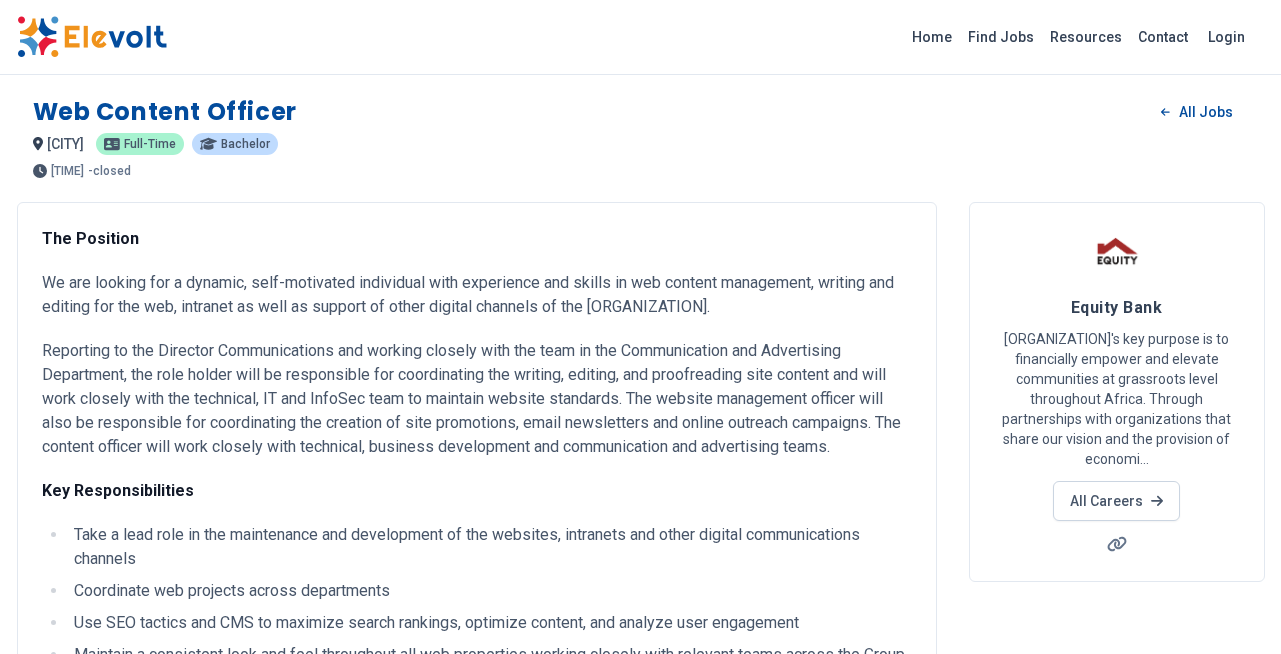 click on "Reporting to the Director Communications and working closely with the team in the Communication and Advertising Department, the role holder will be responsible for coordinating the writing, editing, and proofreading site content and will work closely with the technical, IT and InfoSec team to maintain website standards. The website management officer will also be responsible for coordinating the creation of site promotions, email newsletters and online outreach campaigns. The content officer will work closely with technical, business development and communication and advertising teams." at bounding box center [477, 399] 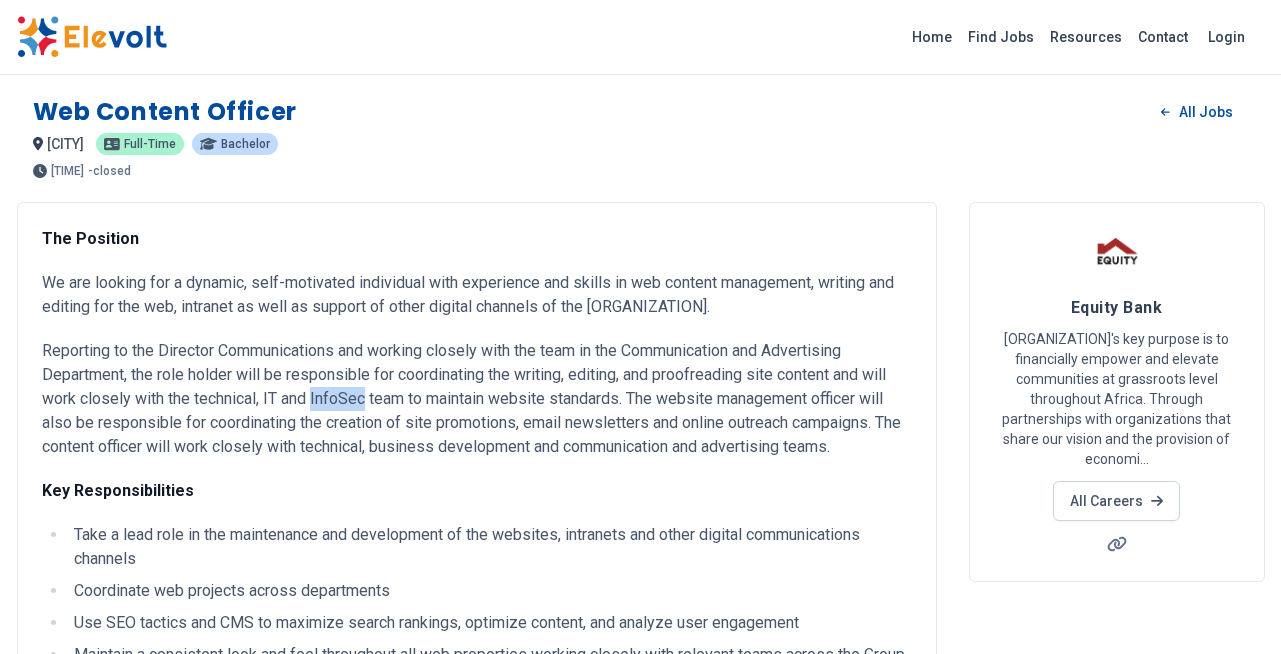 click on "Reporting to the Director Communications and working closely with the team in the Communication and Advertising Department, the role holder will be responsible for coordinating the writing, editing, and proofreading site content and will work closely with the technical, IT and InfoSec team to maintain website standards. The website management officer will also be responsible for coordinating the creation of site promotions, email newsletters and online outreach campaigns. The content officer will work closely with technical, business development and communication and advertising teams." at bounding box center (477, 399) 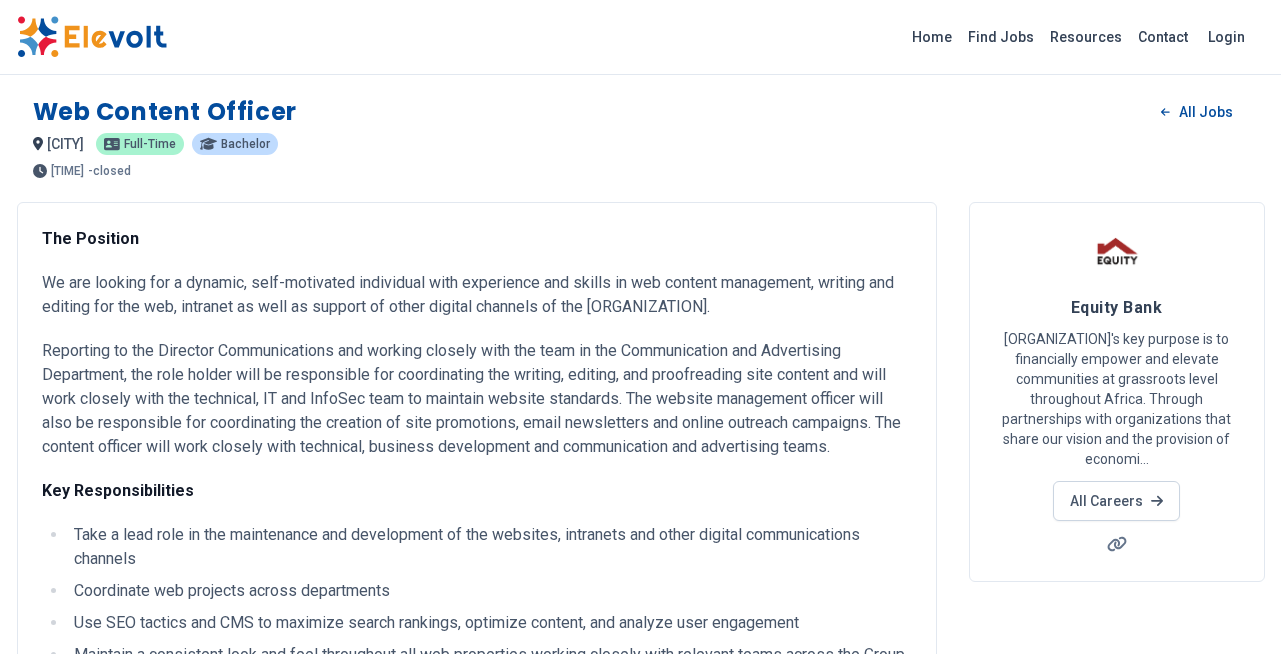 click on "Reporting to the Director Communications and working closely with the team in the Communication and Advertising Department, the role holder will be responsible for coordinating the writing, editing, and proofreading site content and will work closely with the technical, IT and InfoSec team to maintain website standards. The website management officer will also be responsible for coordinating the creation of site promotions, email newsletters and online outreach campaigns. The content officer will work closely with technical, business development and communication and advertising teams." at bounding box center (477, 399) 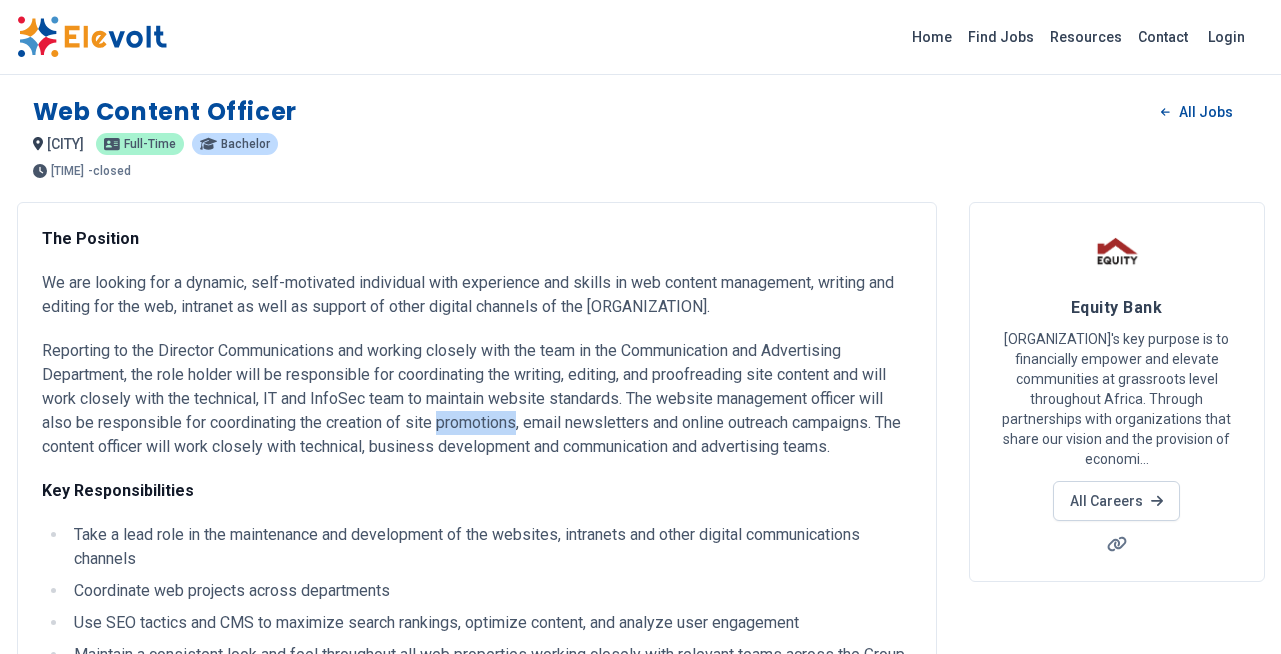 click on "Reporting to the Director Communications and working closely with the team in the Communication and Advertising Department, the role holder will be responsible for coordinating the writing, editing, and proofreading site content and will work closely with the technical, IT and InfoSec team to maintain website standards. The website management officer will also be responsible for coordinating the creation of site promotions, email newsletters and online outreach campaigns. The content officer will work closely with technical, business development and communication and advertising teams." at bounding box center (477, 399) 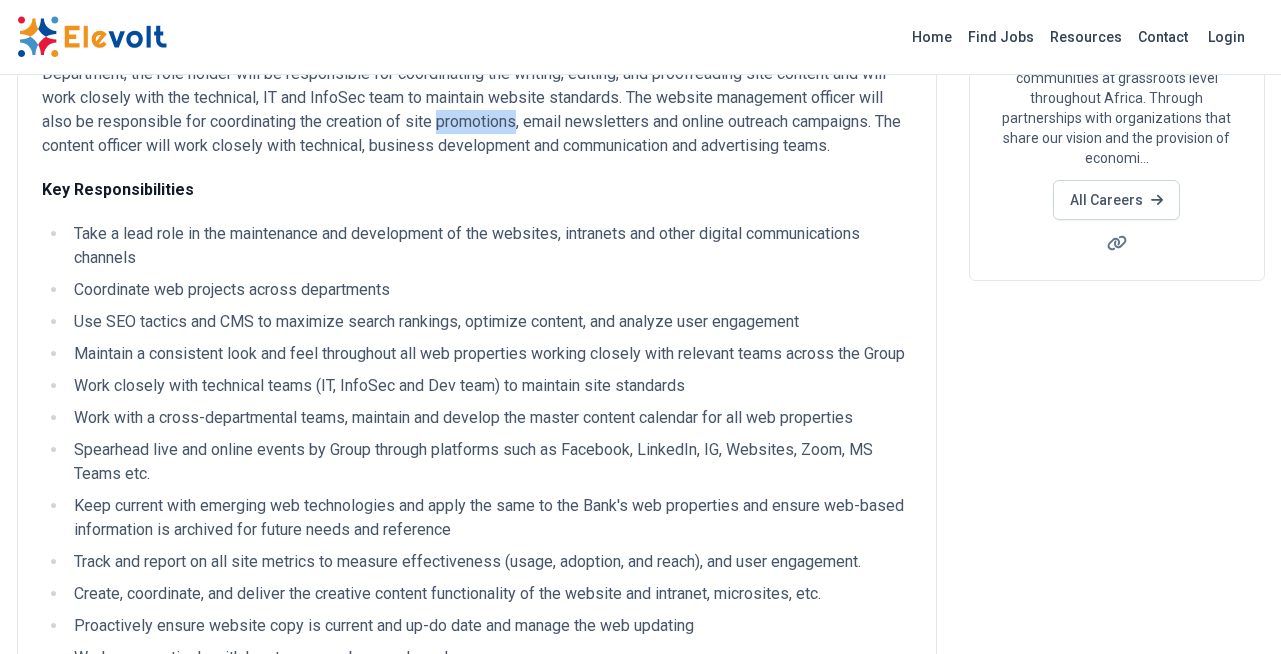 scroll, scrollTop: 360, scrollLeft: 0, axis: vertical 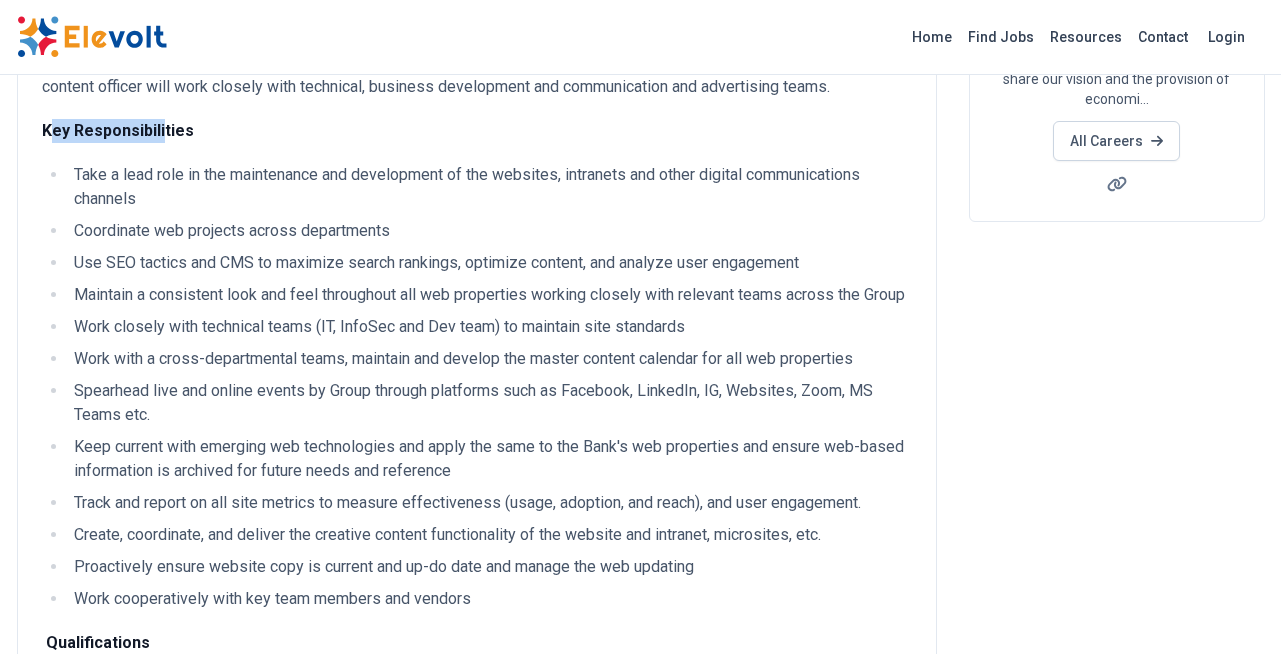 drag, startPoint x: 47, startPoint y: 130, endPoint x: 163, endPoint y: 128, distance: 116.01724 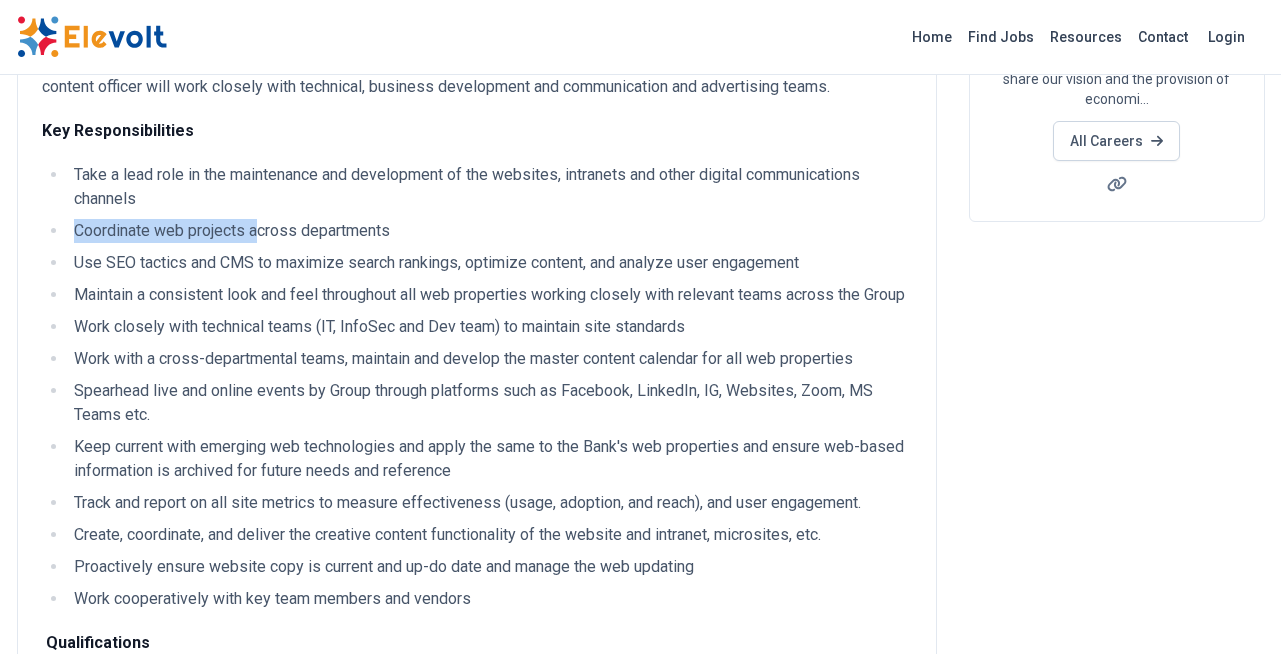 drag, startPoint x: 66, startPoint y: 227, endPoint x: 262, endPoint y: 226, distance: 196.00255 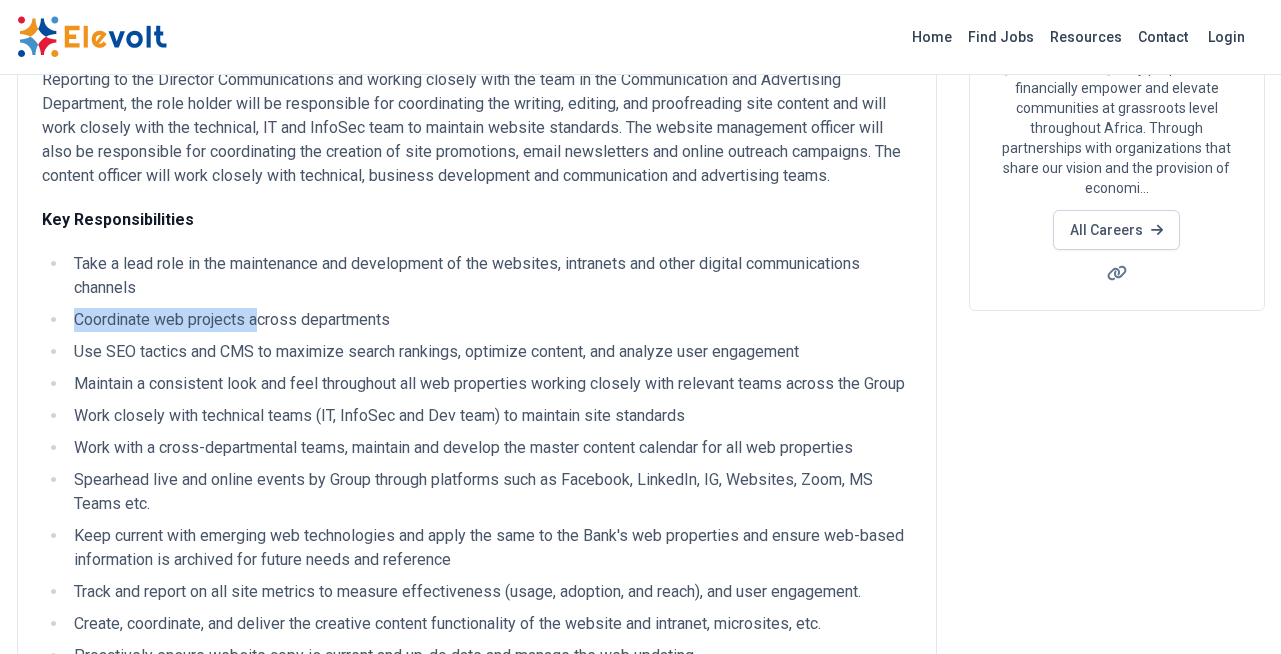 scroll, scrollTop: 360, scrollLeft: 0, axis: vertical 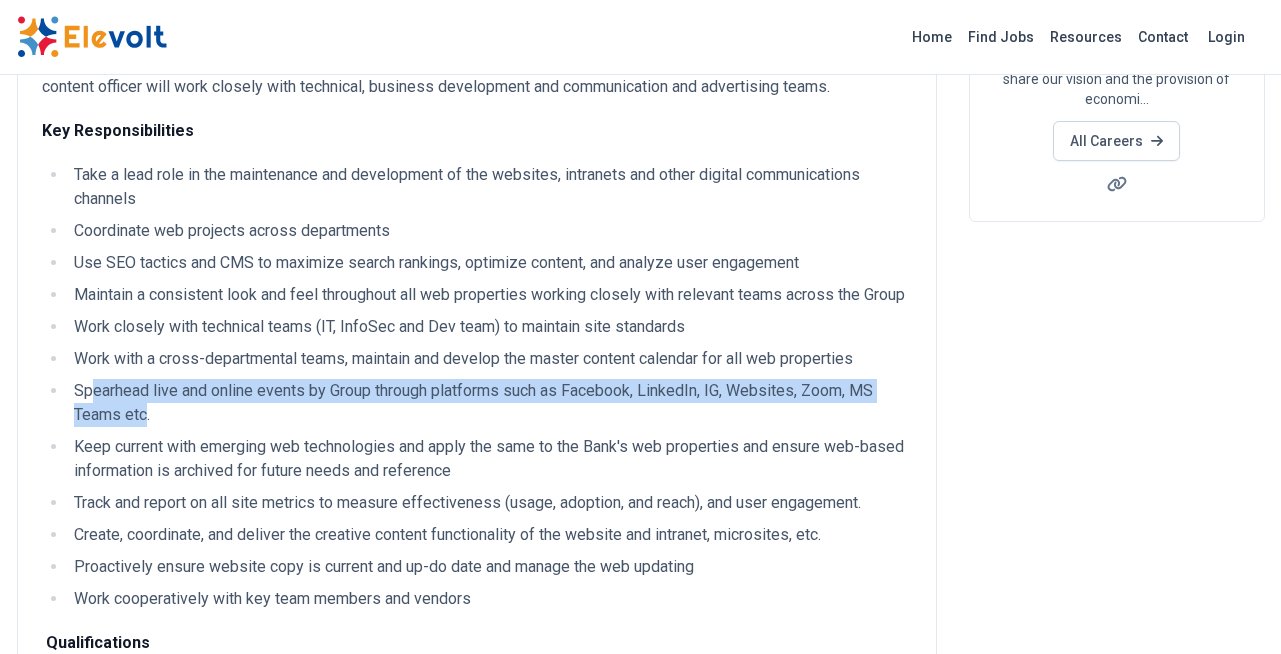 drag, startPoint x: 135, startPoint y: 438, endPoint x: 91, endPoint y: 411, distance: 51.62364 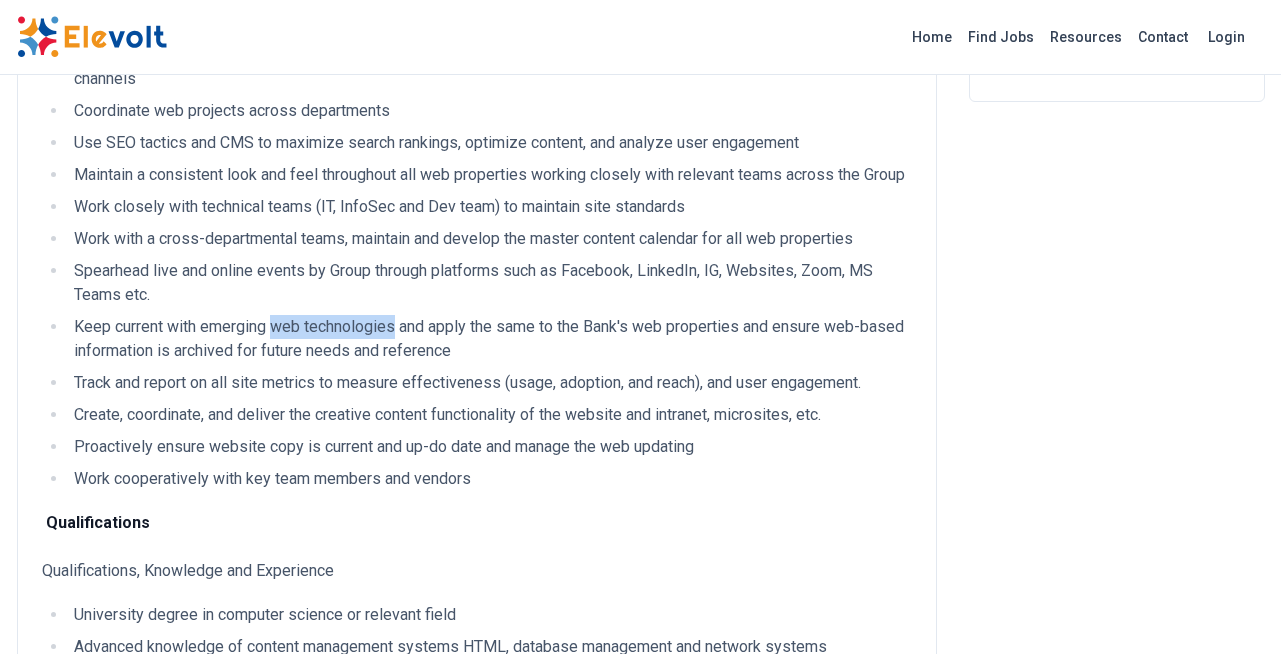 drag, startPoint x: 275, startPoint y: 348, endPoint x: 395, endPoint y: 346, distance: 120.01666 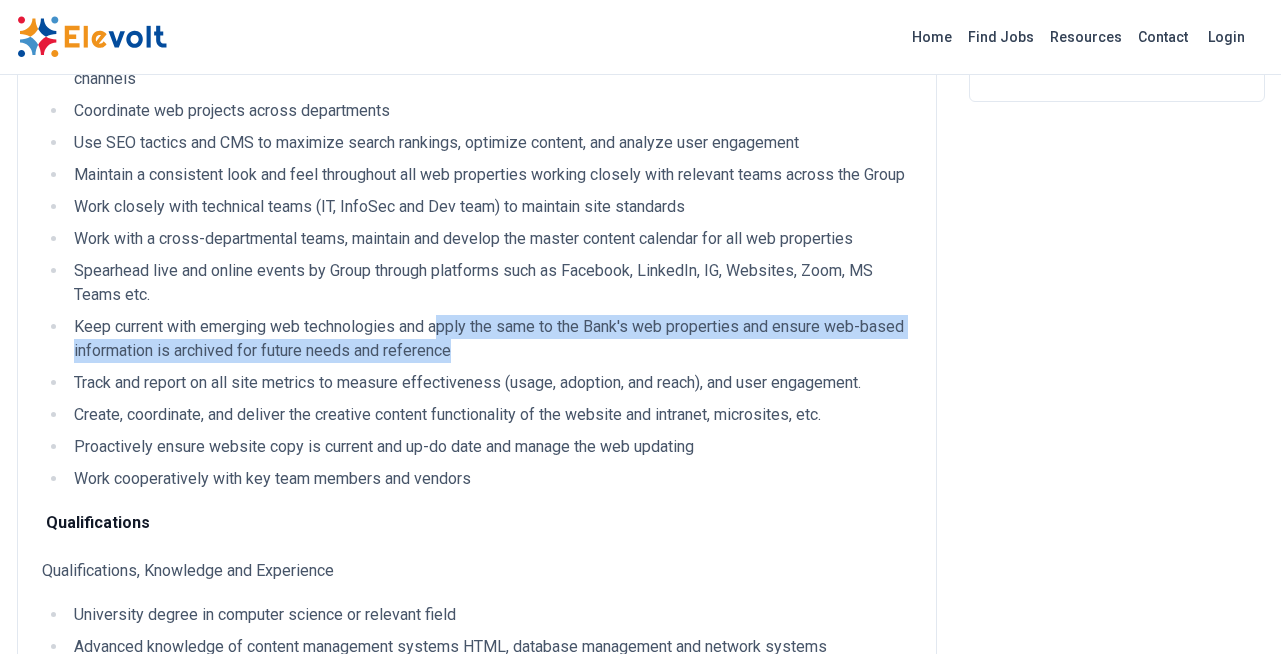 drag, startPoint x: 453, startPoint y: 376, endPoint x: 444, endPoint y: 355, distance: 22.847319 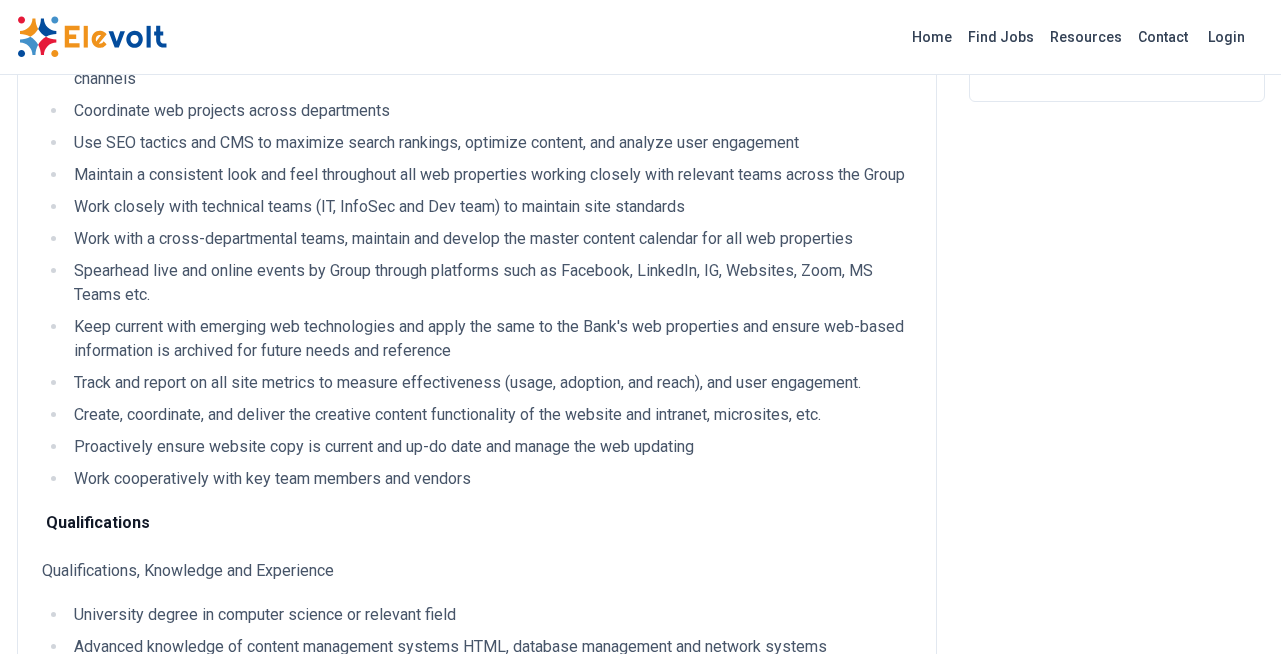 click on "Track and report on all site metrics to measure effectiveness (usage, adoption, and reach), and user engagement." at bounding box center (490, 383) 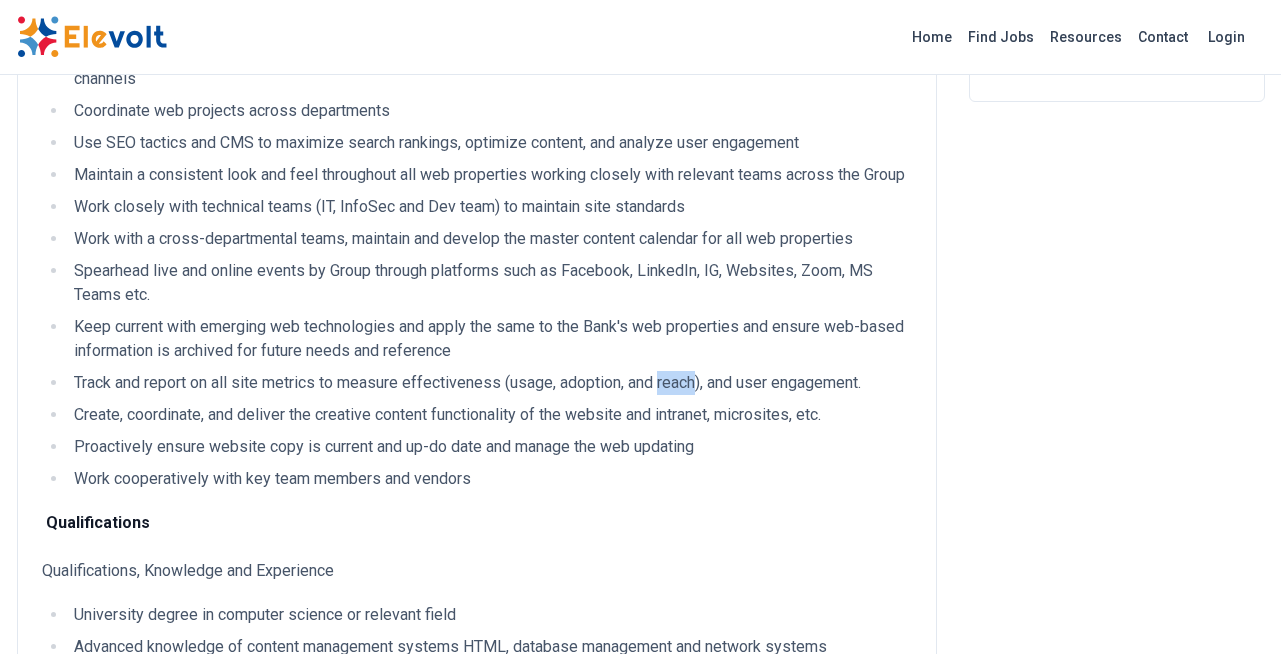 click on "Track and report on all site metrics to measure effectiveness (usage, adoption, and reach), and user engagement." at bounding box center [490, 383] 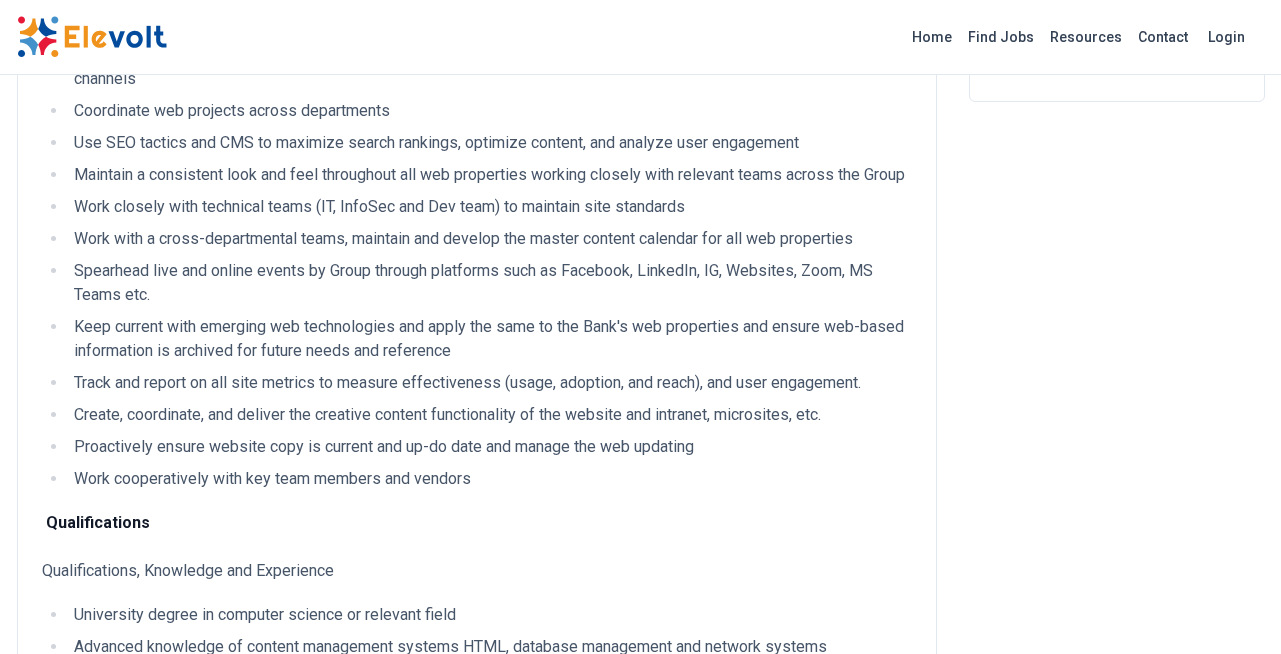 click on "Track and report on all site metrics to measure effectiveness (usage, adoption, and reach), and user engagement." at bounding box center [490, 383] 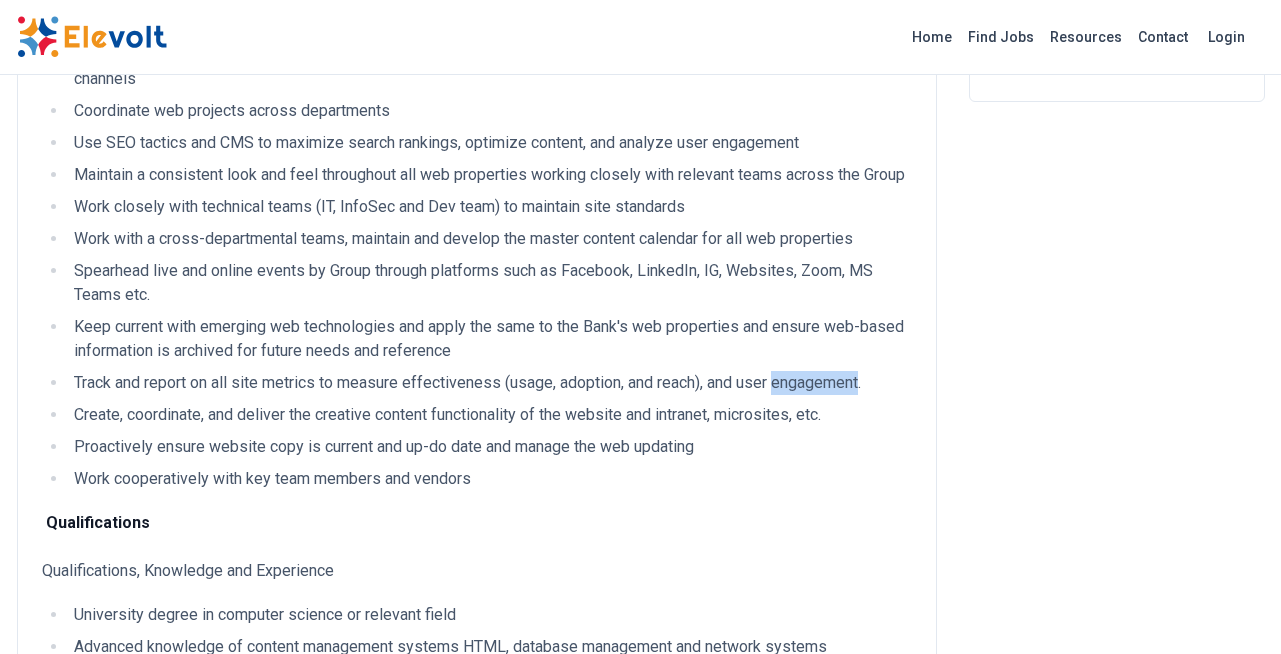 click on "Track and report on all site metrics to measure effectiveness (usage, adoption, and reach), and user engagement." at bounding box center [490, 383] 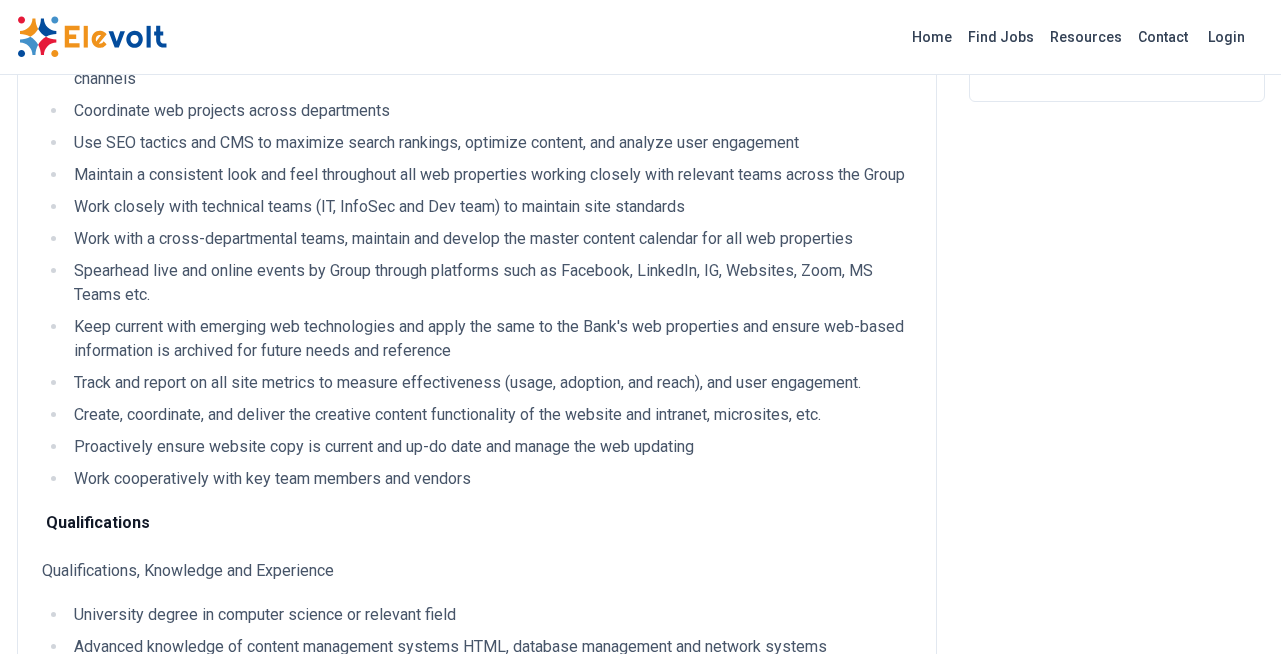 click on "Create, coordinate, and deliver the creative content functionality of the website and intranet, microsites, etc." at bounding box center (490, 415) 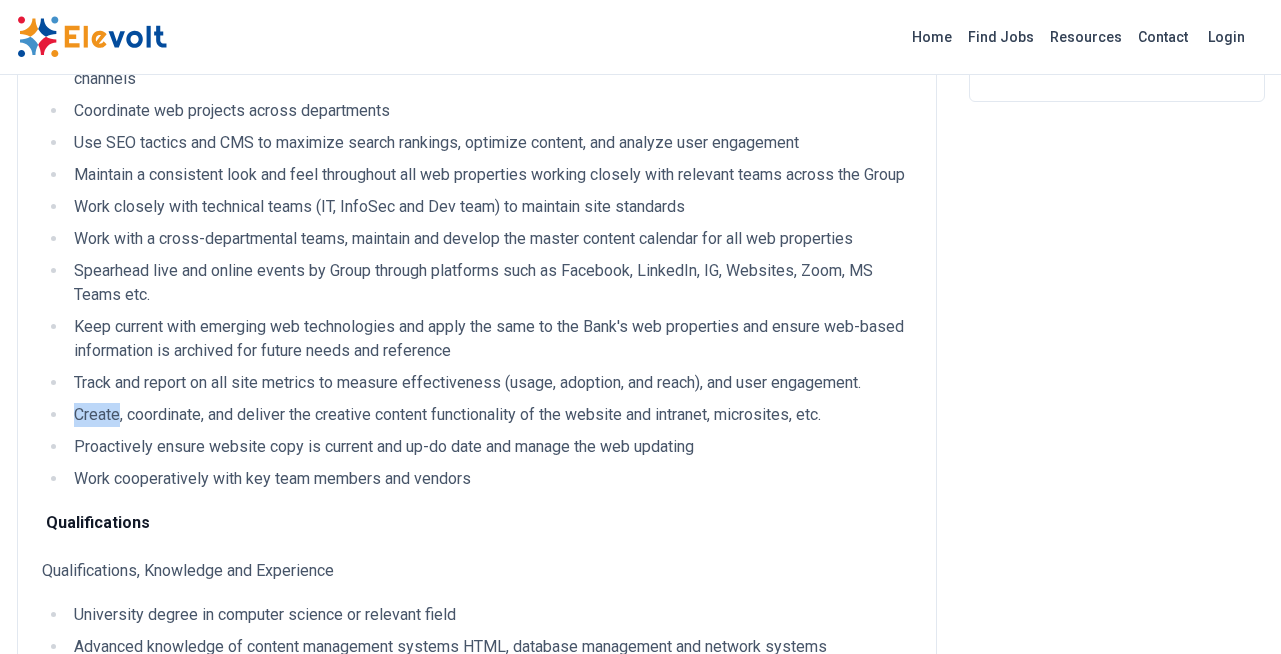 click on "Create, coordinate, and deliver the creative content functionality of the website and intranet, microsites, etc." at bounding box center [490, 415] 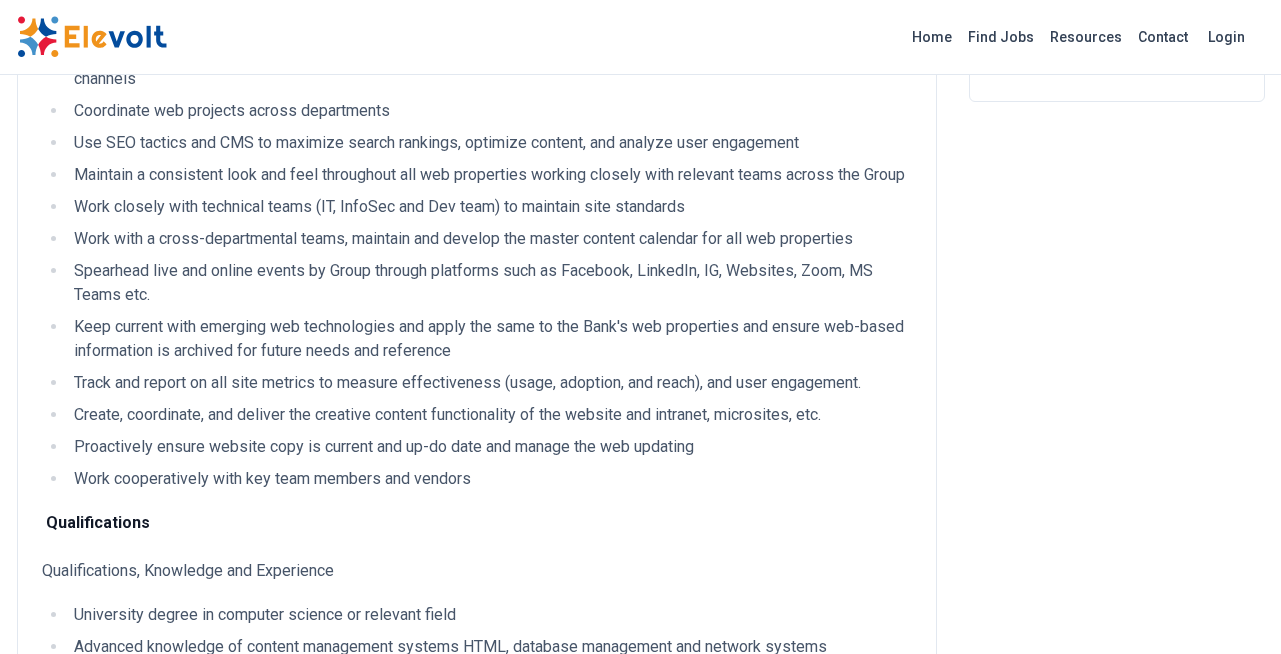 click on "Create, coordinate, and deliver the creative content functionality of the website and intranet, microsites, etc." at bounding box center (490, 415) 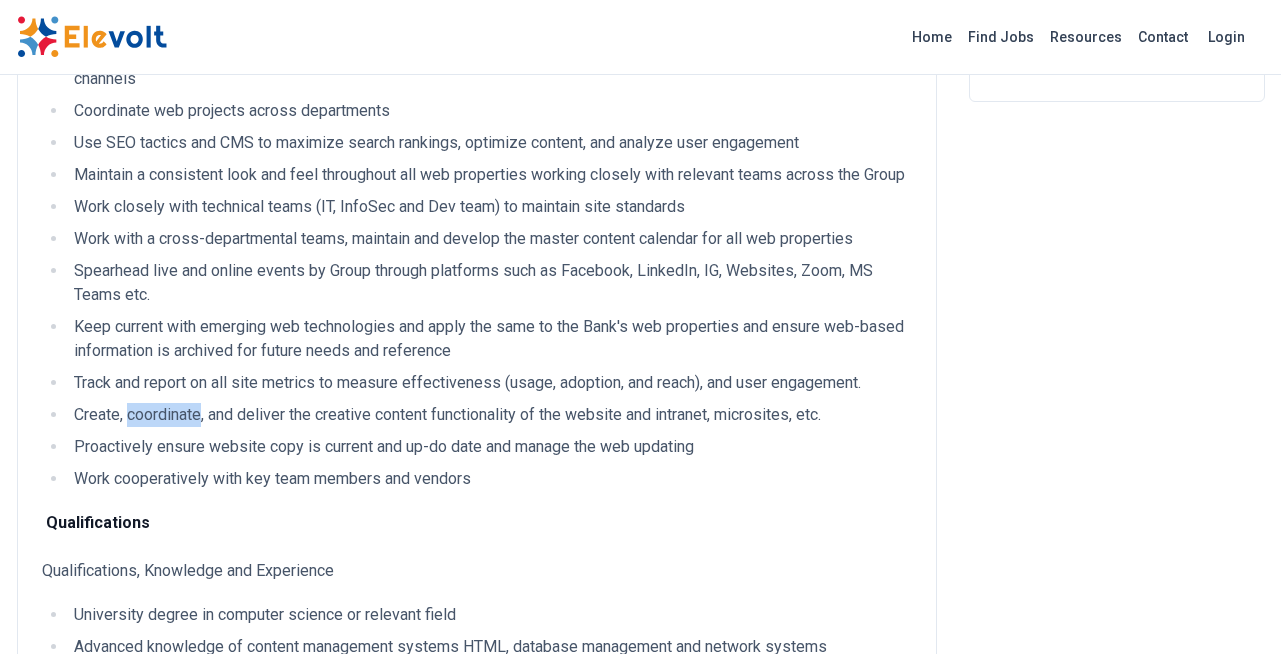 click on "Create, coordinate, and deliver the creative content functionality of the website and intranet, microsites, etc." at bounding box center [490, 415] 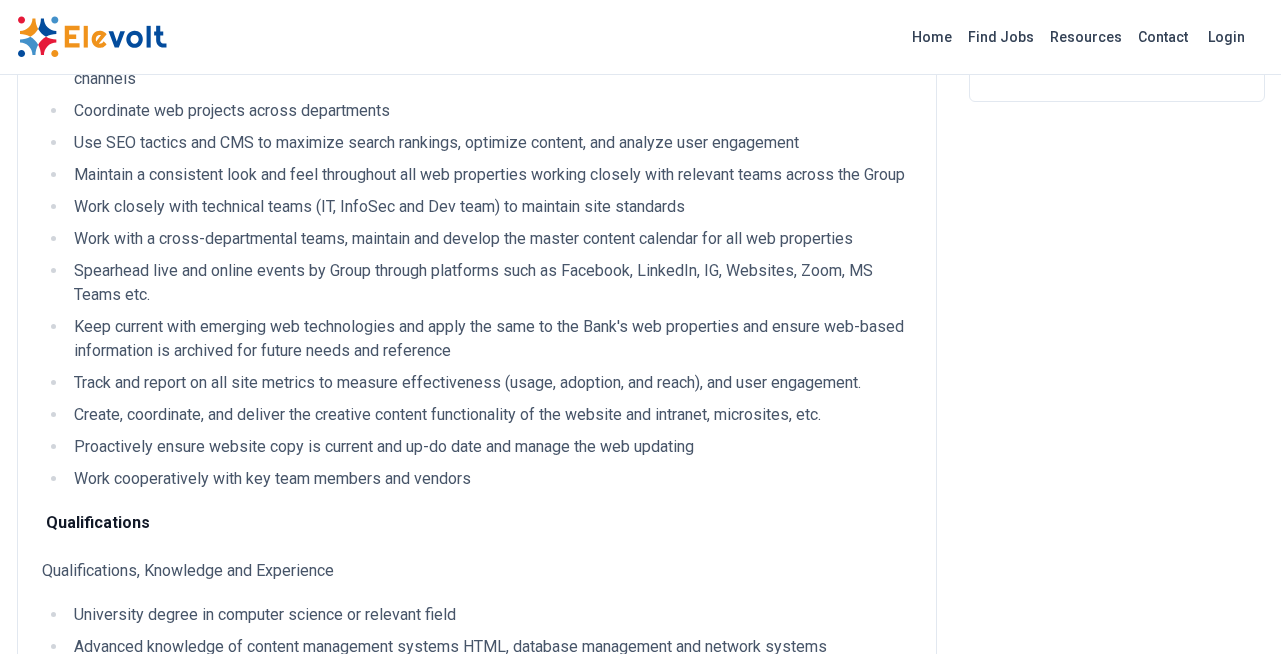 click on "Proactively ensure website copy is current and up-do date and manage the web updating" at bounding box center (490, 447) 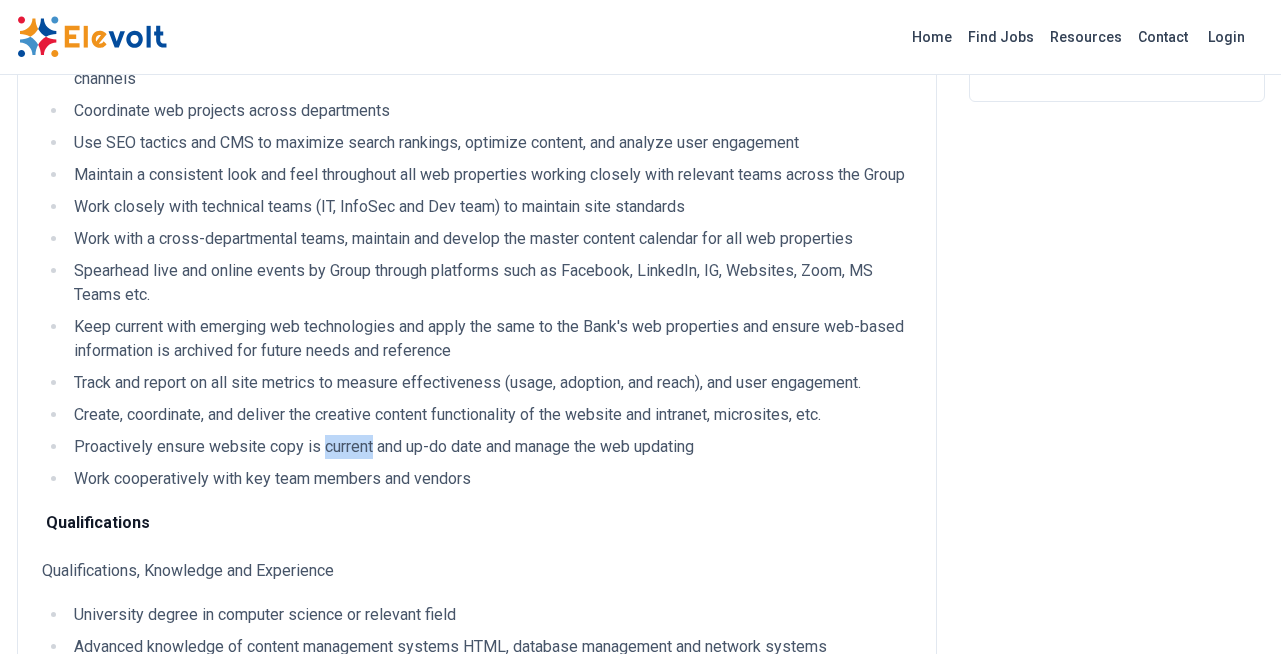 click on "Proactively ensure website copy is current and up-do date and manage the web updating" at bounding box center (490, 447) 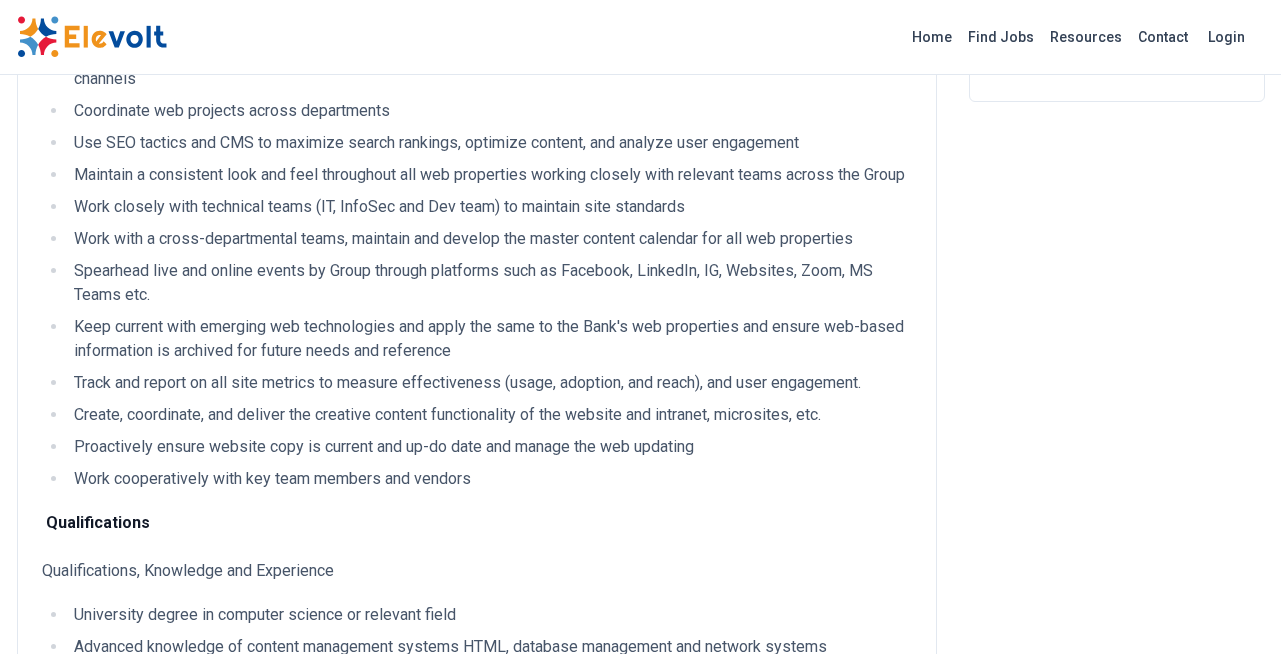 click on "Proactively ensure website copy is current and up-do date and manage the web updating" at bounding box center [490, 447] 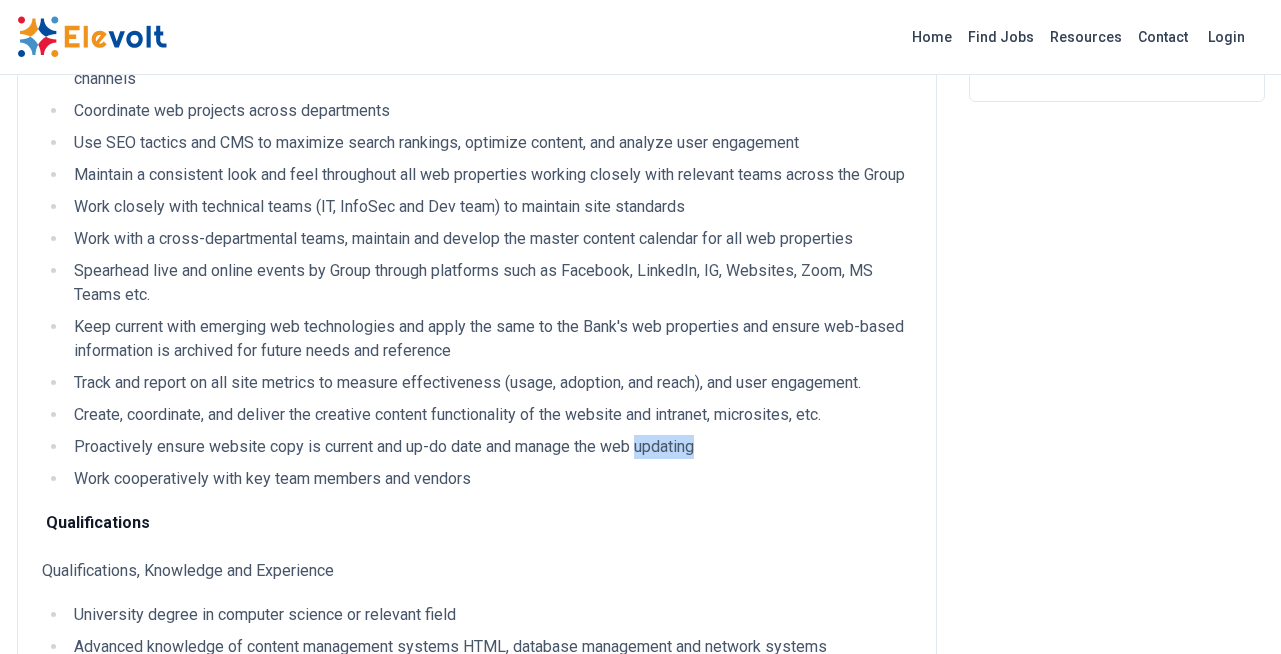 click on "Proactively ensure website copy is current and up-do date and manage the web updating" at bounding box center (490, 447) 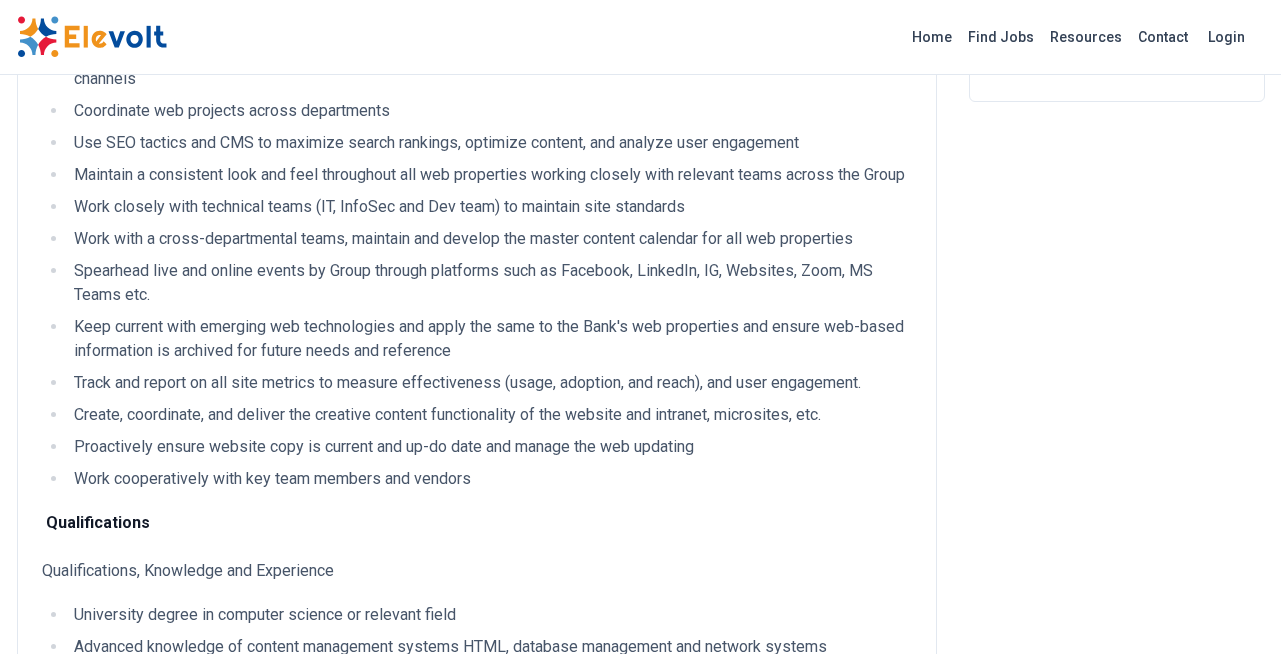 click on "Work cooperatively with key team members and vendors" at bounding box center (490, 479) 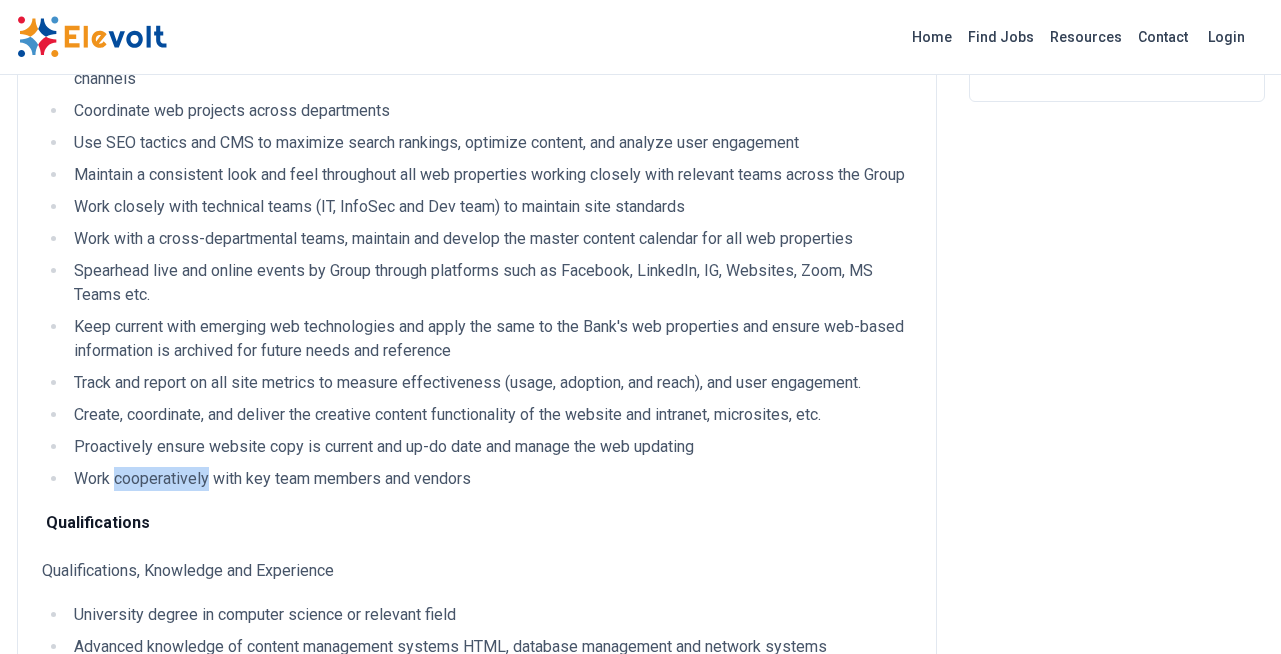 click on "Work cooperatively with key team members and vendors" at bounding box center [490, 479] 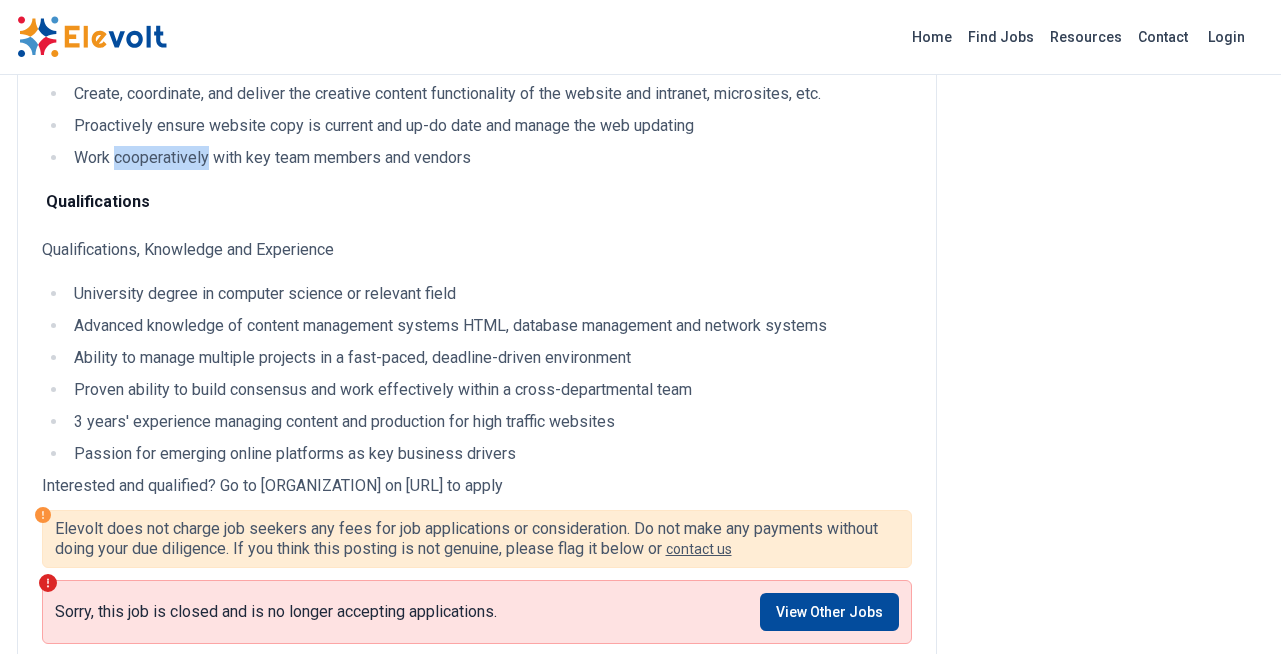 scroll, scrollTop: 840, scrollLeft: 0, axis: vertical 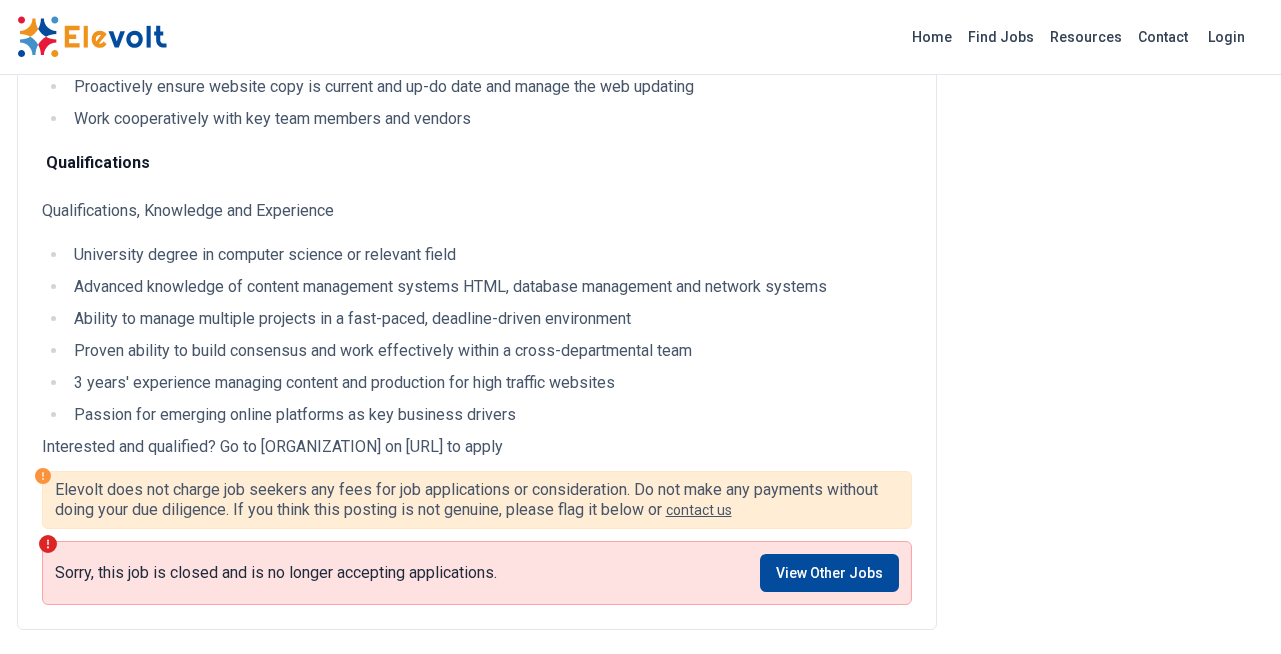 click on "University degree in computer science or relevant field" at bounding box center [490, 255] 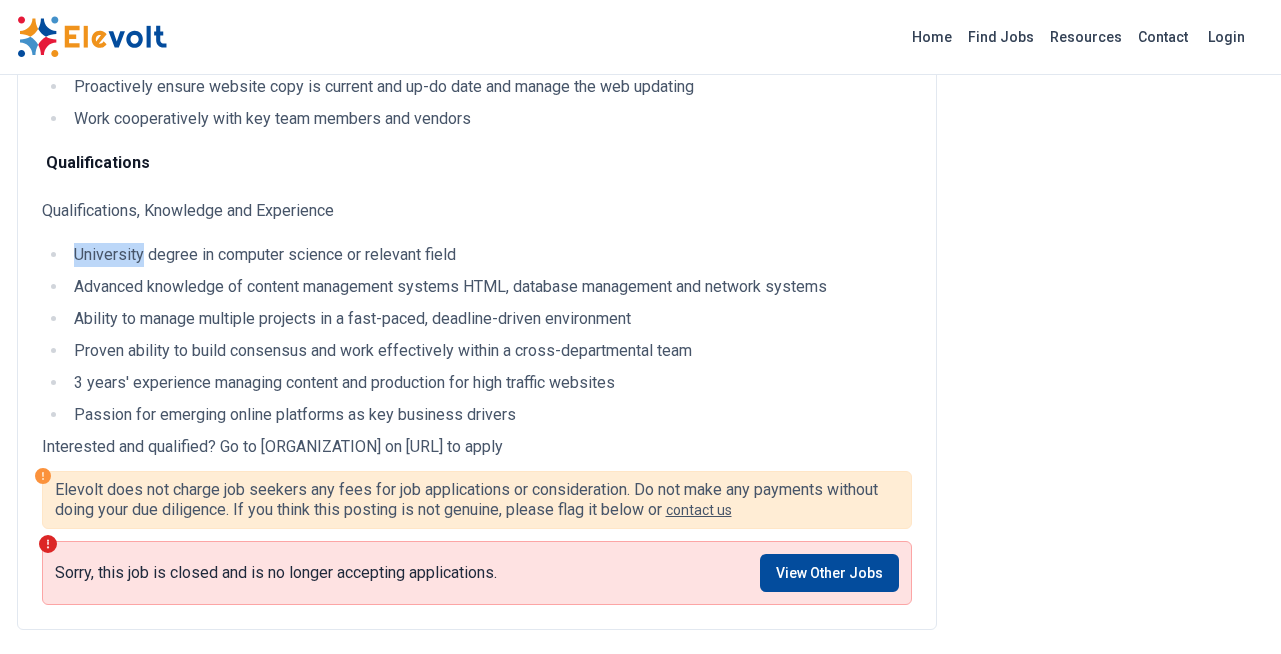 click on "University degree in computer science or relevant field" at bounding box center (490, 255) 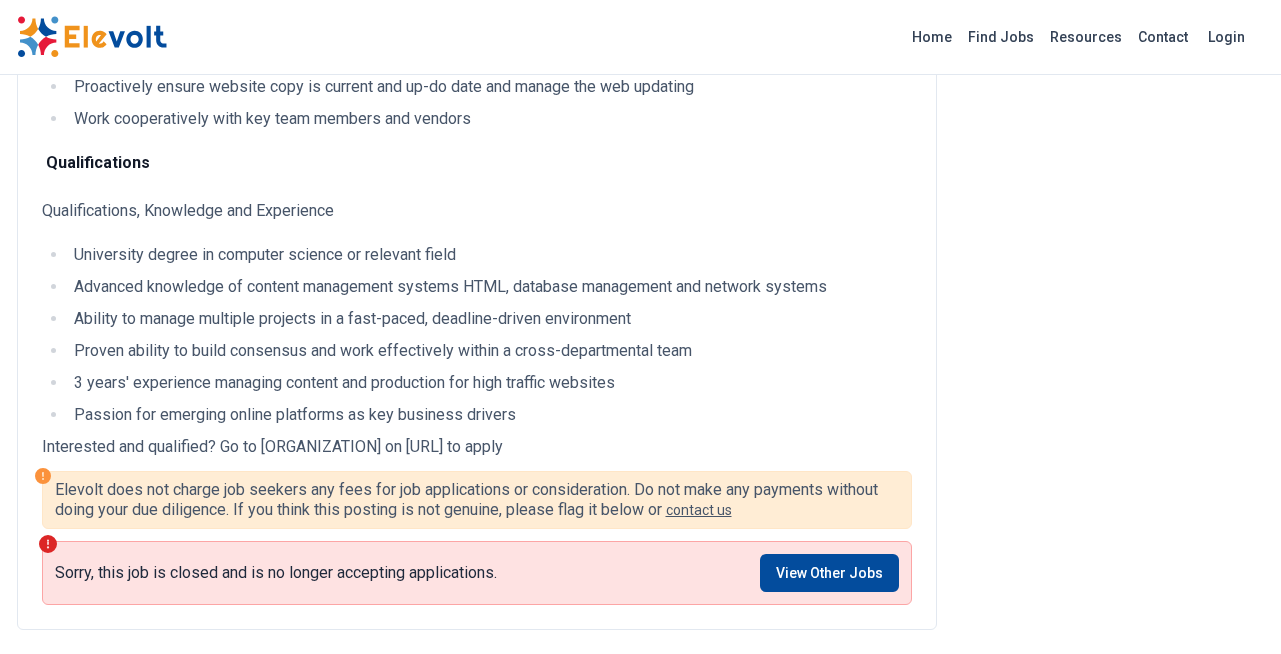 click on "Advanced knowledge of content management systems HTML, database management and network systems" at bounding box center [490, 287] 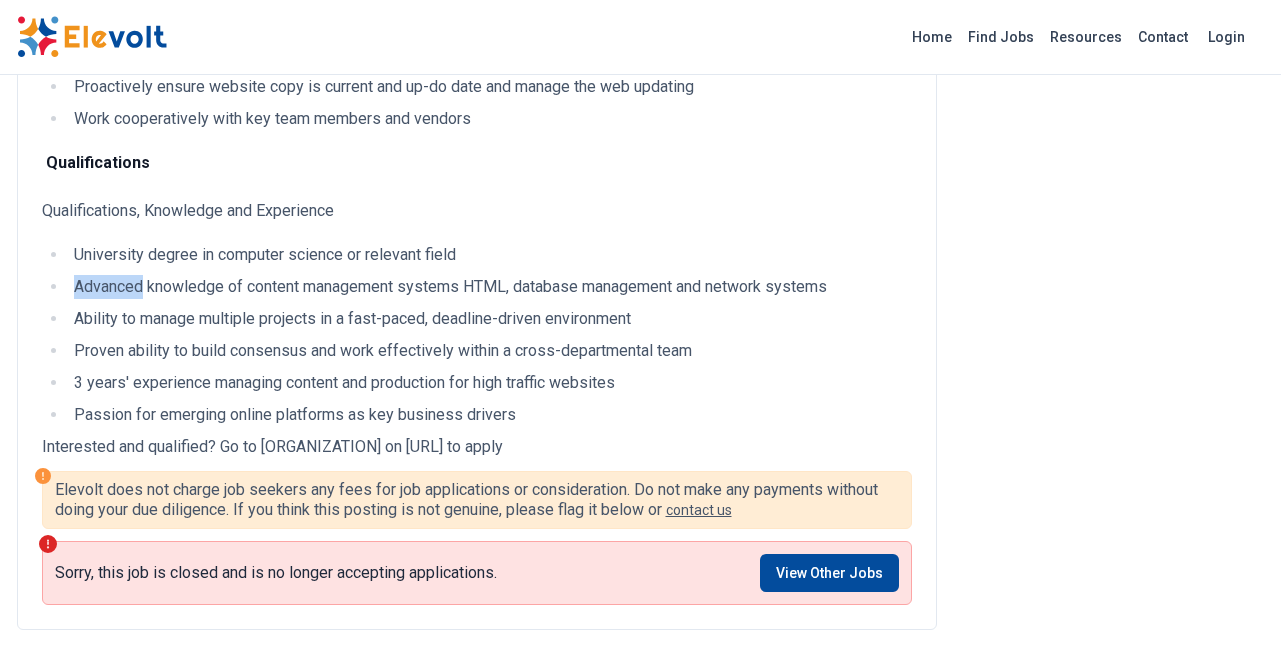 click on "Advanced knowledge of content management systems HTML, database management and network systems" at bounding box center [490, 287] 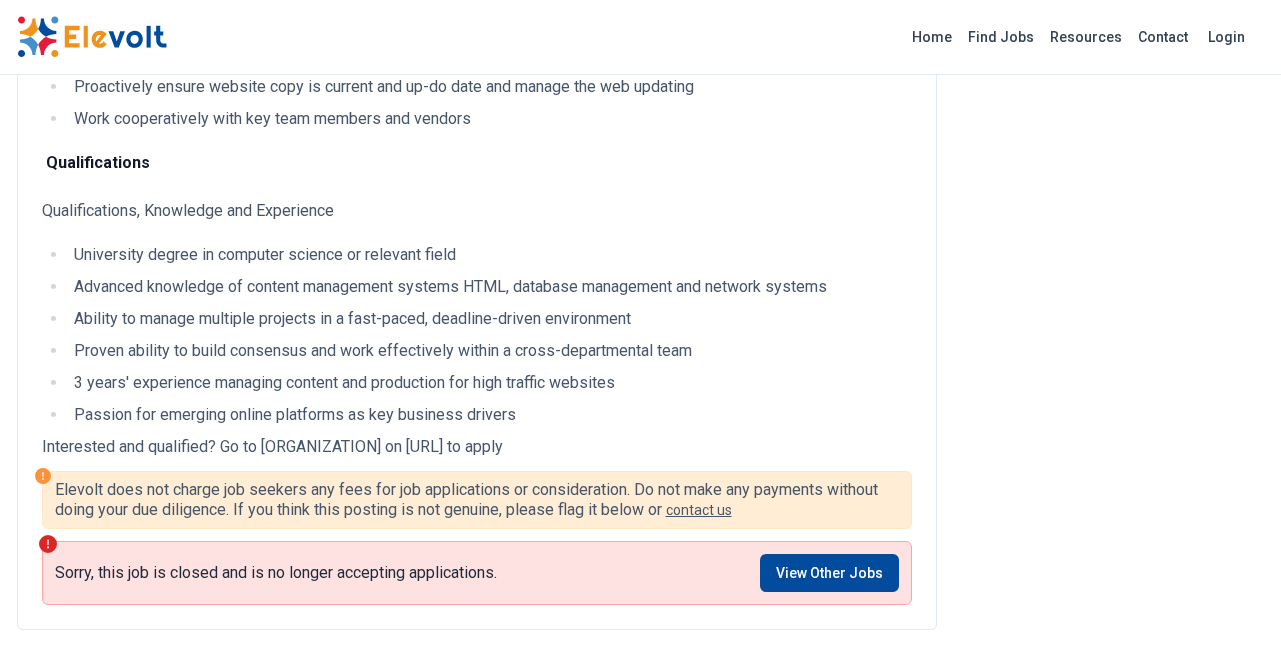 click on "Advanced knowledge of content management systems HTML, database management and network systems" at bounding box center [490, 287] 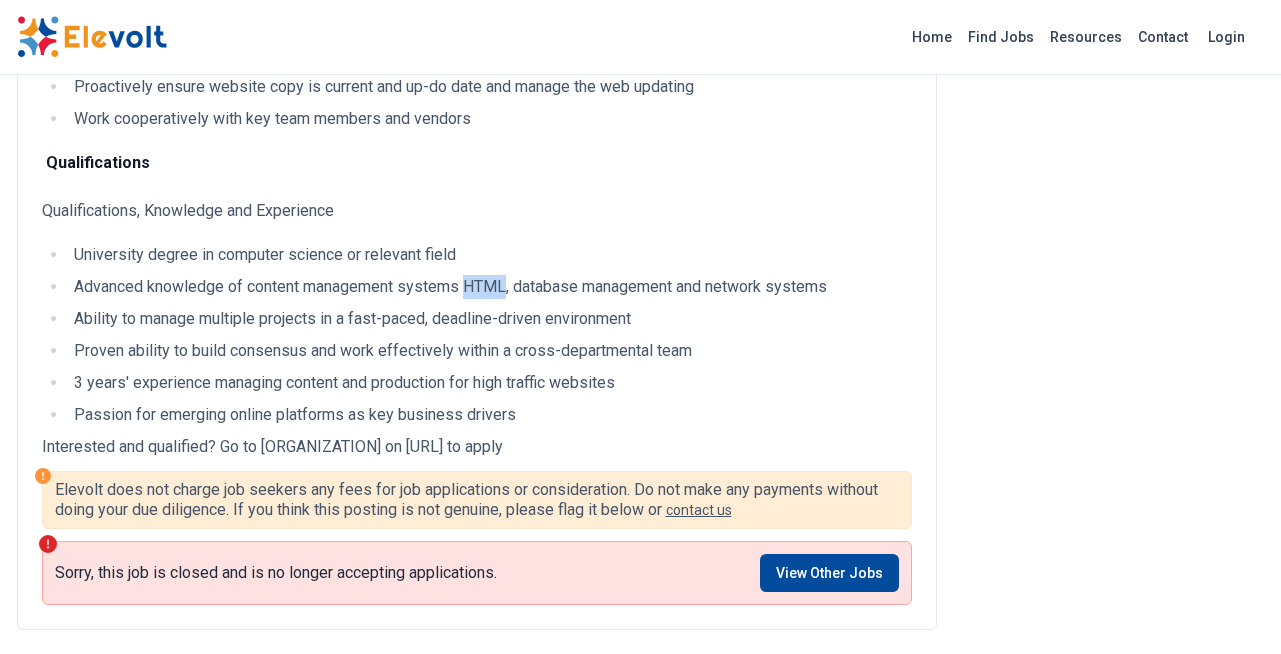 click on "Advanced knowledge of content management systems HTML, database management and network systems" at bounding box center [490, 287] 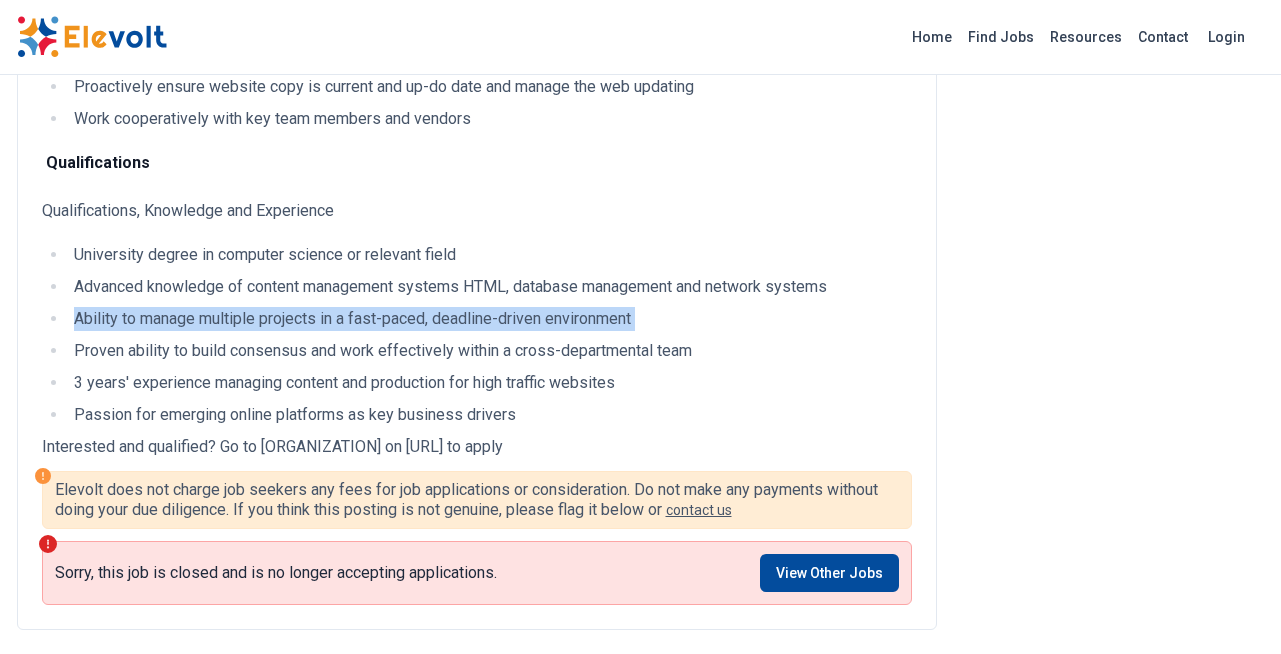 drag, startPoint x: 69, startPoint y: 341, endPoint x: 669, endPoint y: 356, distance: 600.1875 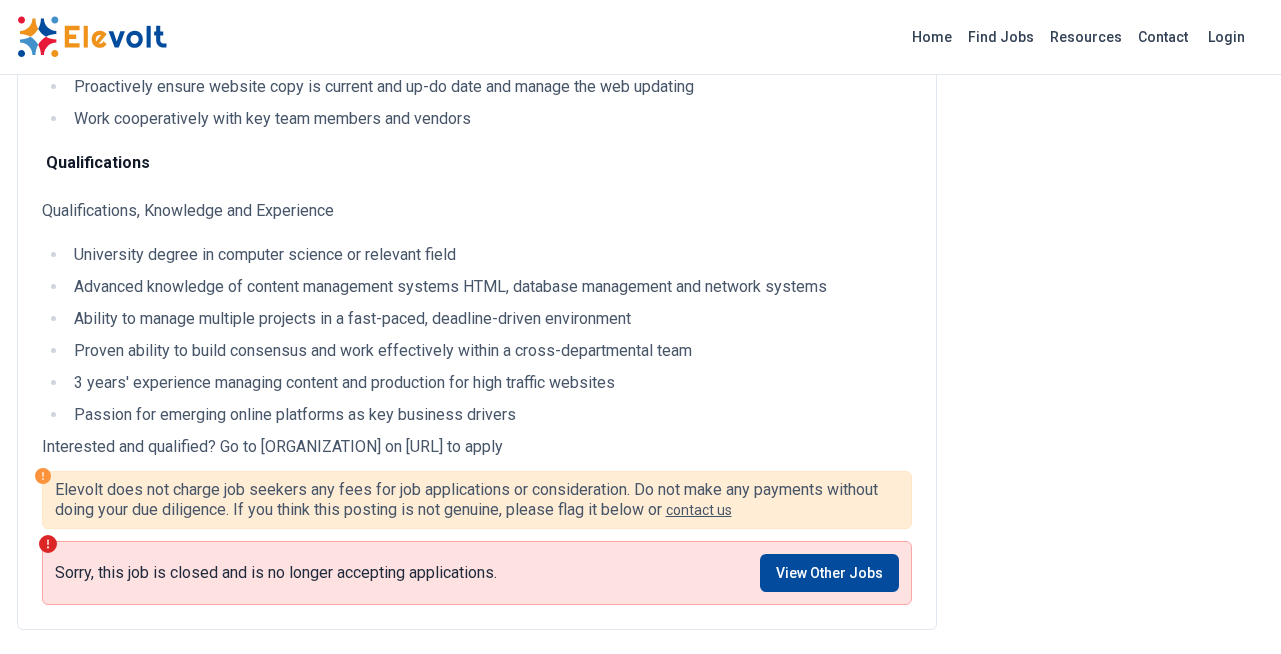 click on "Proven ability to build consensus and work effectively within a cross-departmental team" at bounding box center [490, 351] 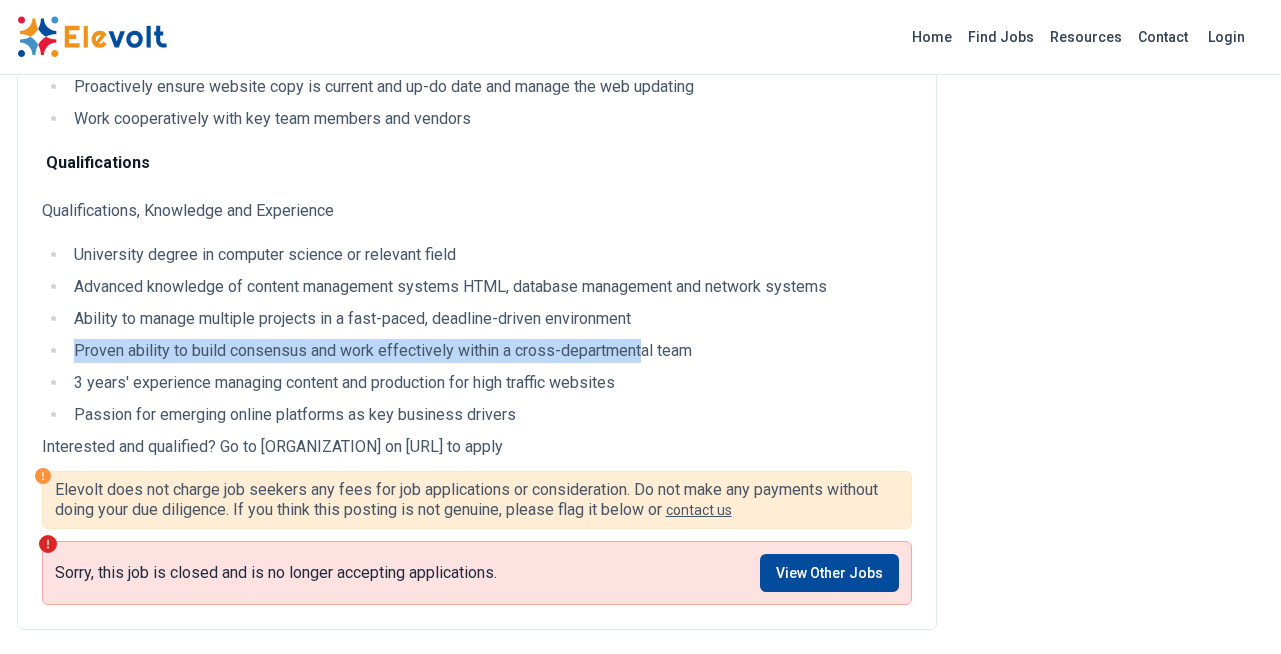 drag, startPoint x: 77, startPoint y: 375, endPoint x: 642, endPoint y: 383, distance: 565.05664 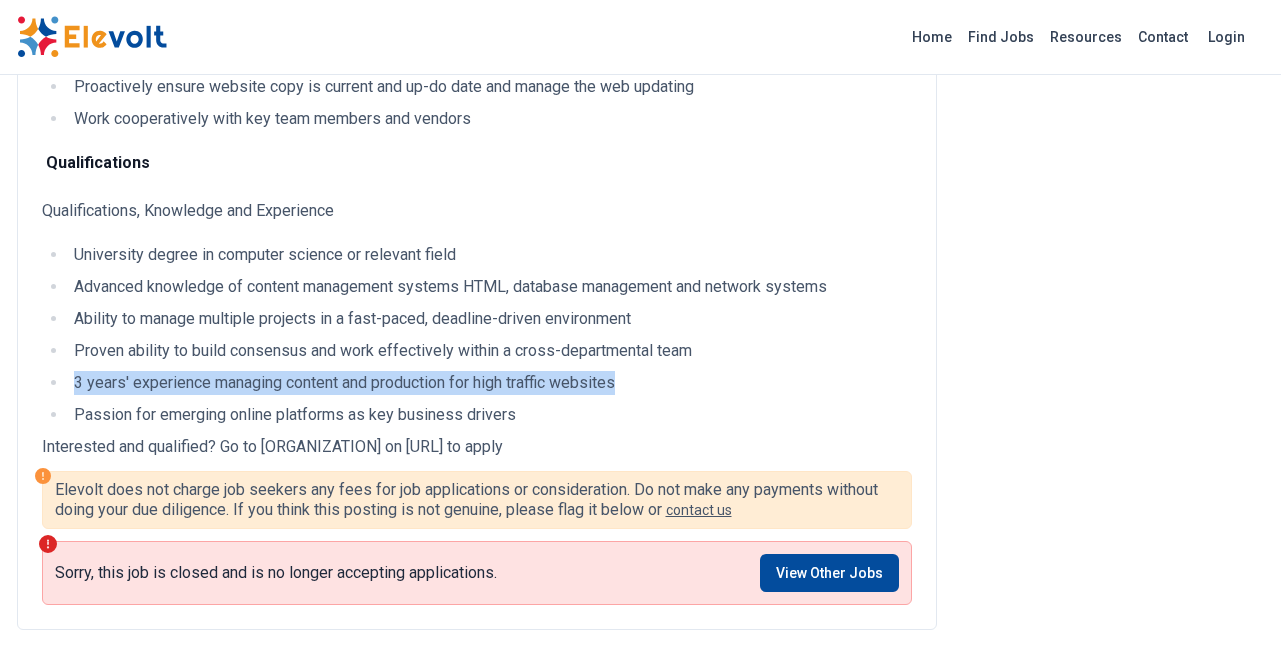 drag, startPoint x: 76, startPoint y: 409, endPoint x: 623, endPoint y: 399, distance: 547.0914 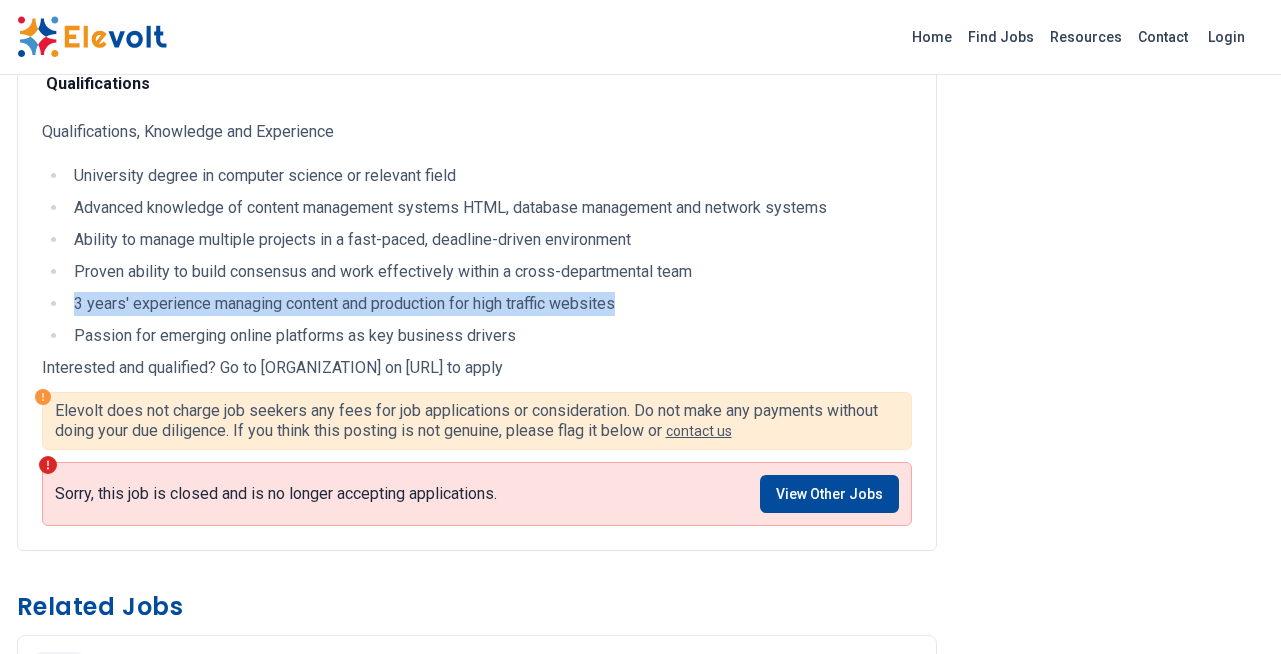 scroll, scrollTop: 769, scrollLeft: 0, axis: vertical 